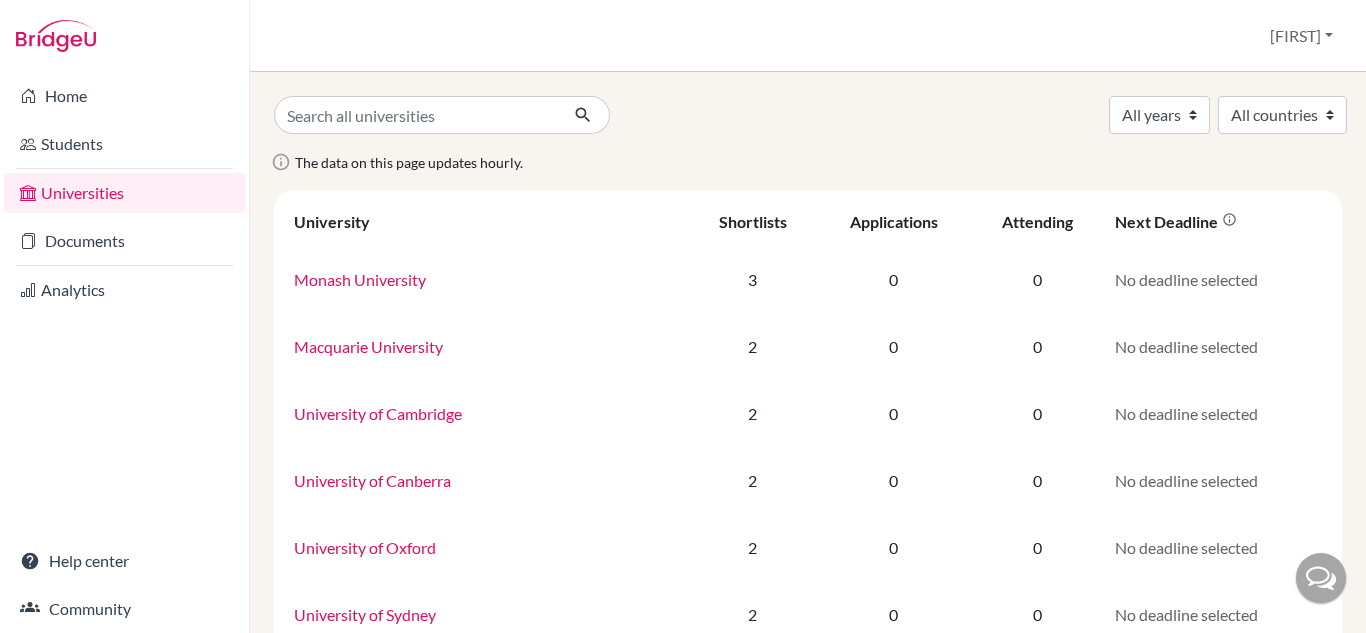 scroll, scrollTop: 0, scrollLeft: 0, axis: both 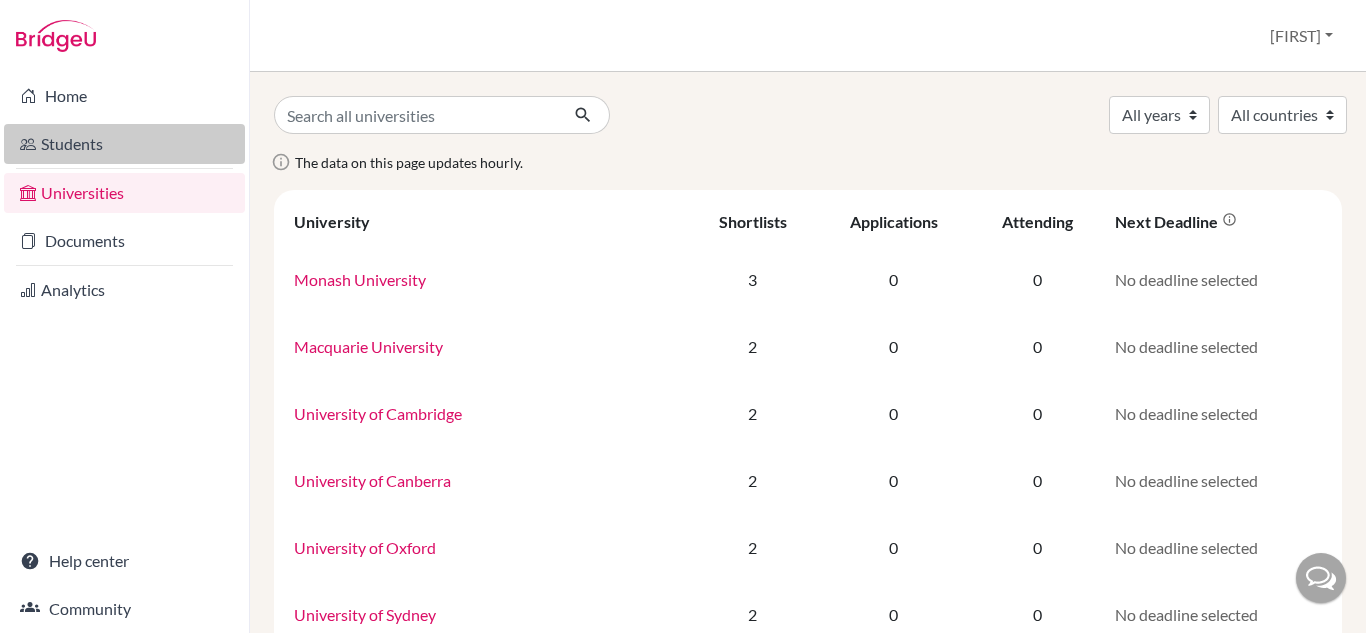 click on "Students" at bounding box center (124, 144) 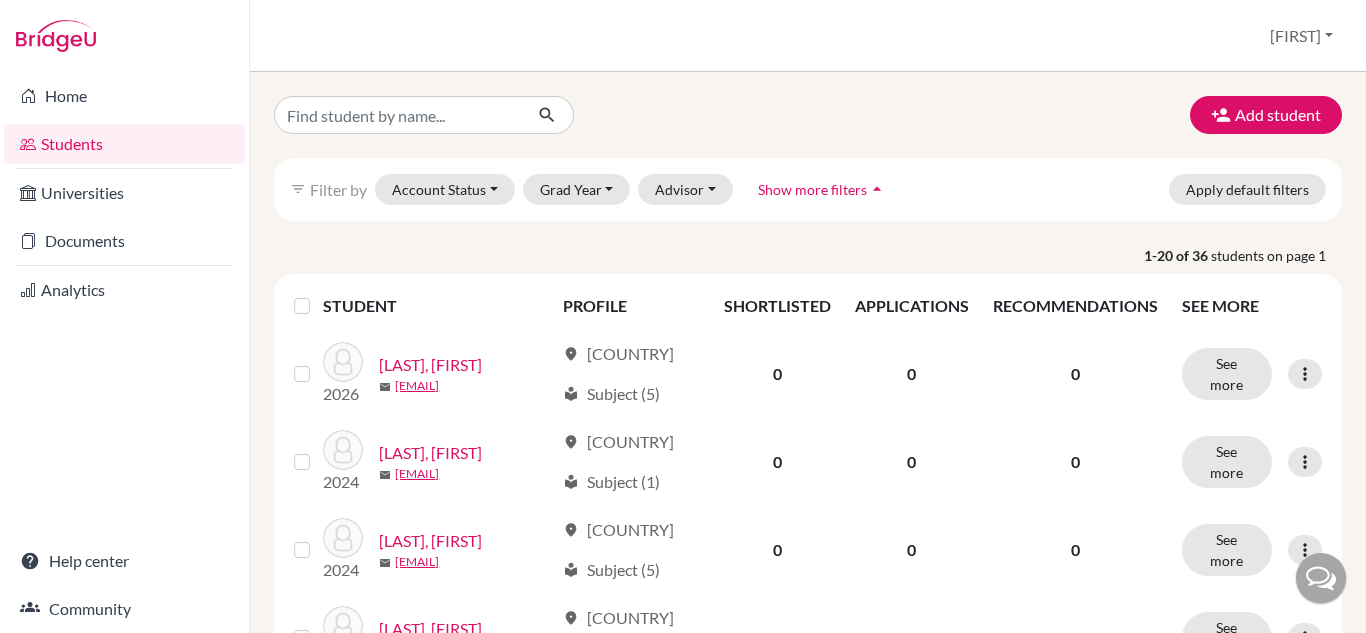 scroll, scrollTop: 0, scrollLeft: 0, axis: both 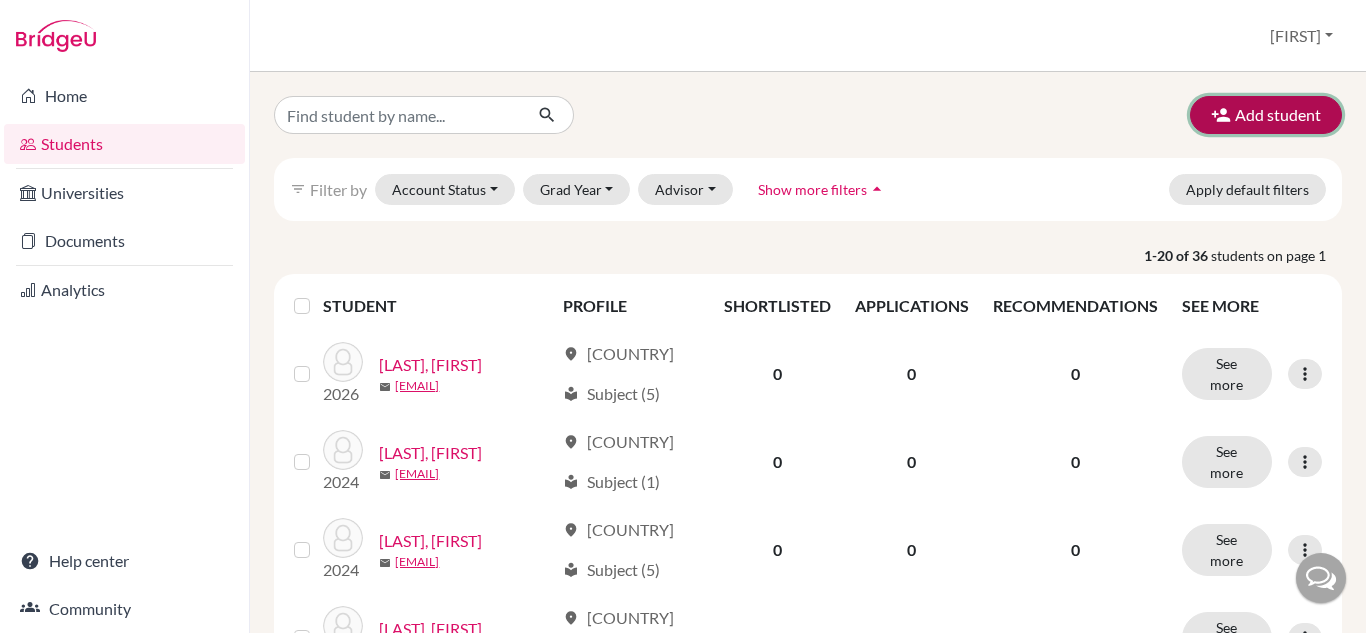 click on "Add student" at bounding box center (1266, 115) 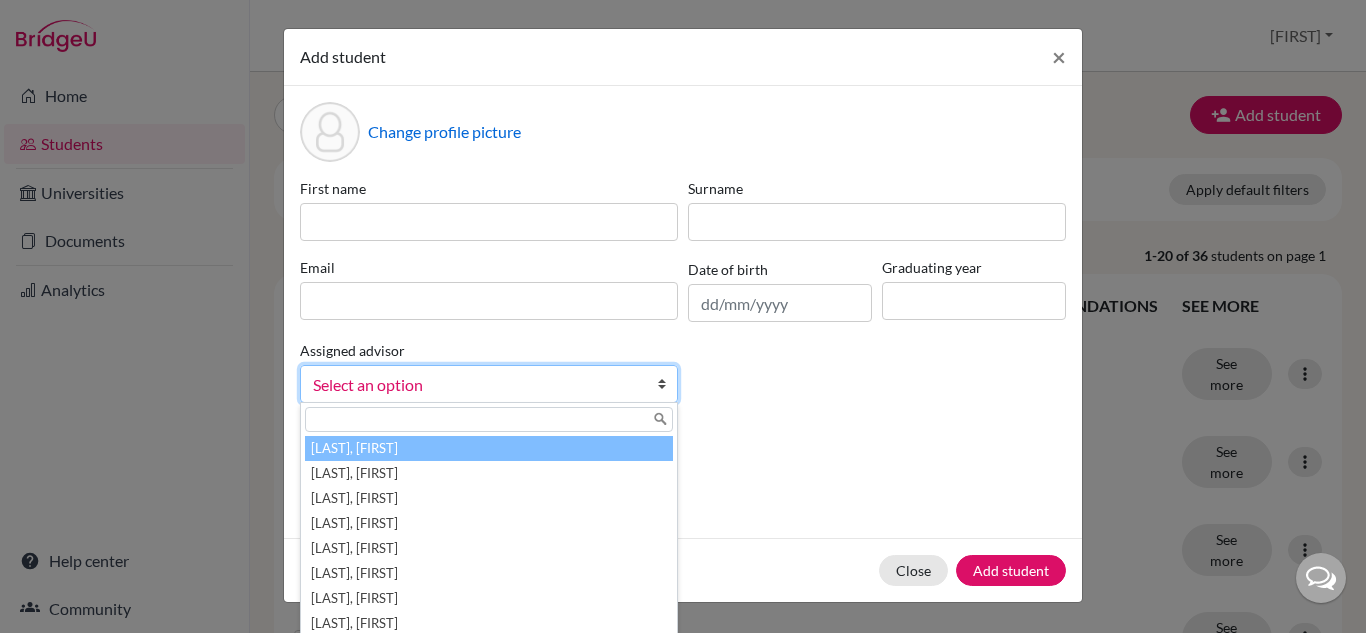 click at bounding box center (667, 384) 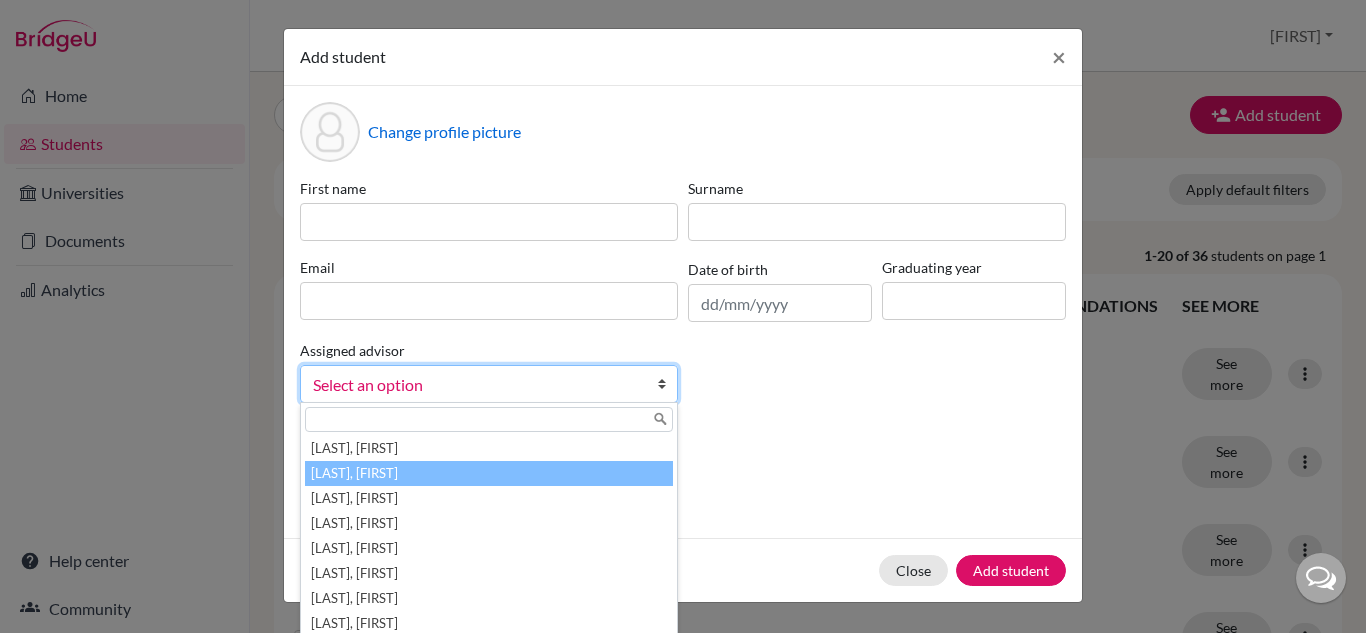 scroll, scrollTop: 60, scrollLeft: 0, axis: vertical 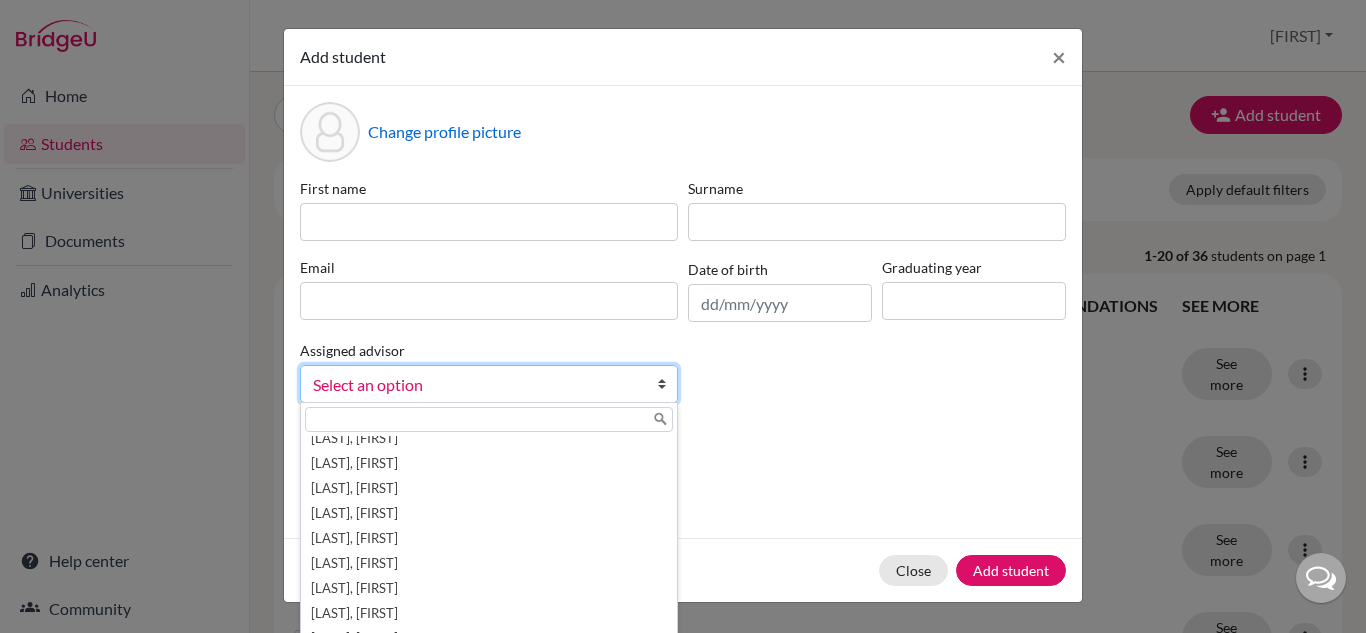 click on "First name Surname Email Date of birth Graduating year Assigned advisor Ghosh, Sandeep Gupta, Anvita Jacob, Sharu  Kochar, Rajika Okechukwu, Francis P, Pankaj Sharma, Namrata Singh, Komal Thapliyal, Sandeep Tripathy, Nirmal Tripathy, Nirmalendu Upreti, Deepak
Select an option
Ghosh, Sandeep Gupta, Anvita Jacob, Sharu  Kochar, Rajika Okechukwu, Francis P, Pankaj Sharma, Namrata Singh, Komal Thapliyal, Sandeep Tripathy, Nirmal Tripathy, Nirmalendu Upreti, Deepak" at bounding box center (683, 298) 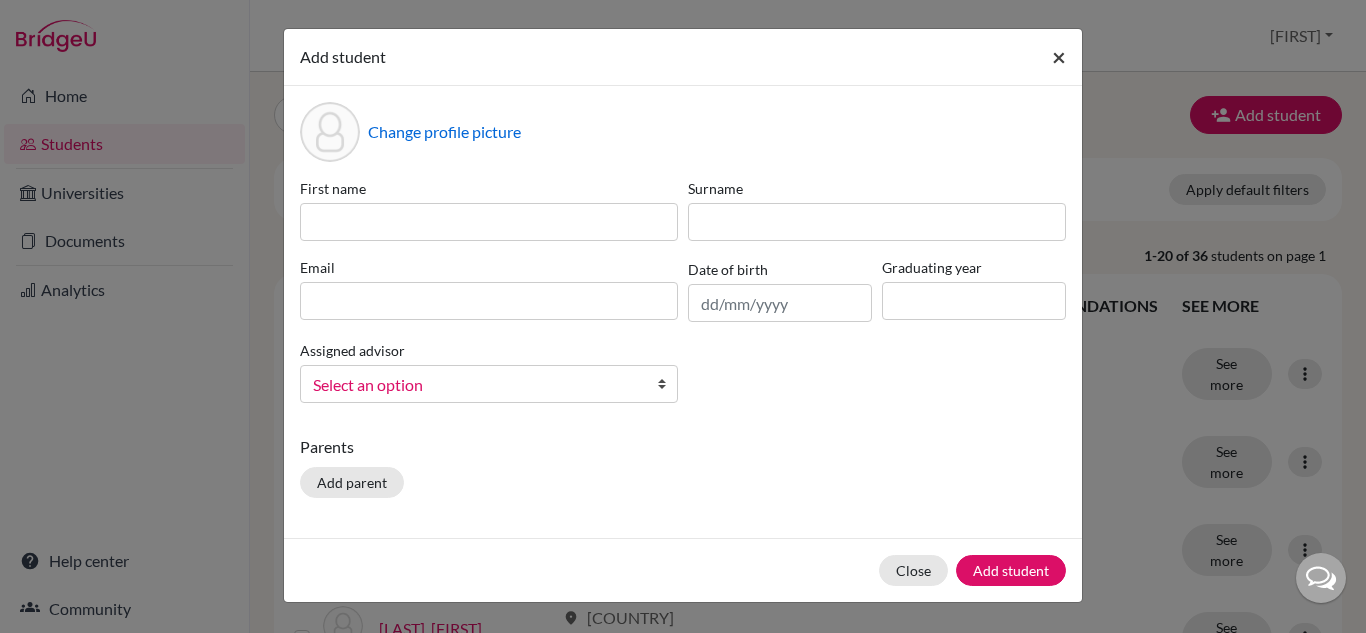 click on "×" at bounding box center [1059, 56] 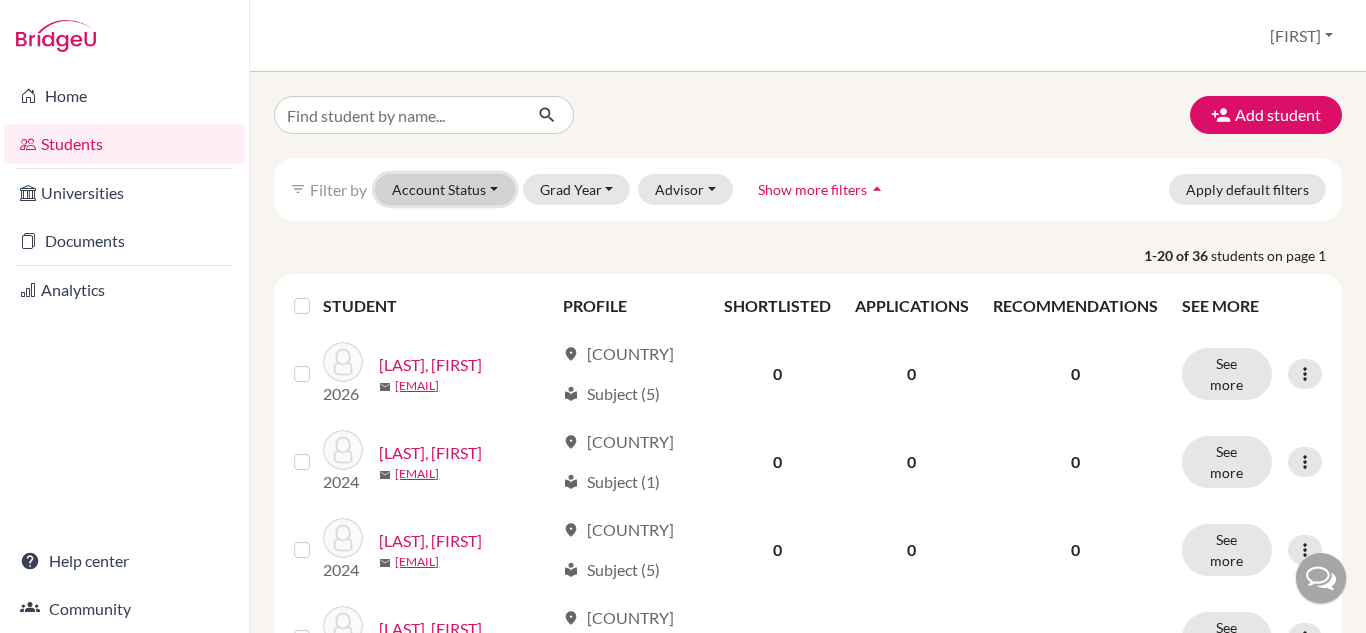 click on "Account Status" at bounding box center [445, 189] 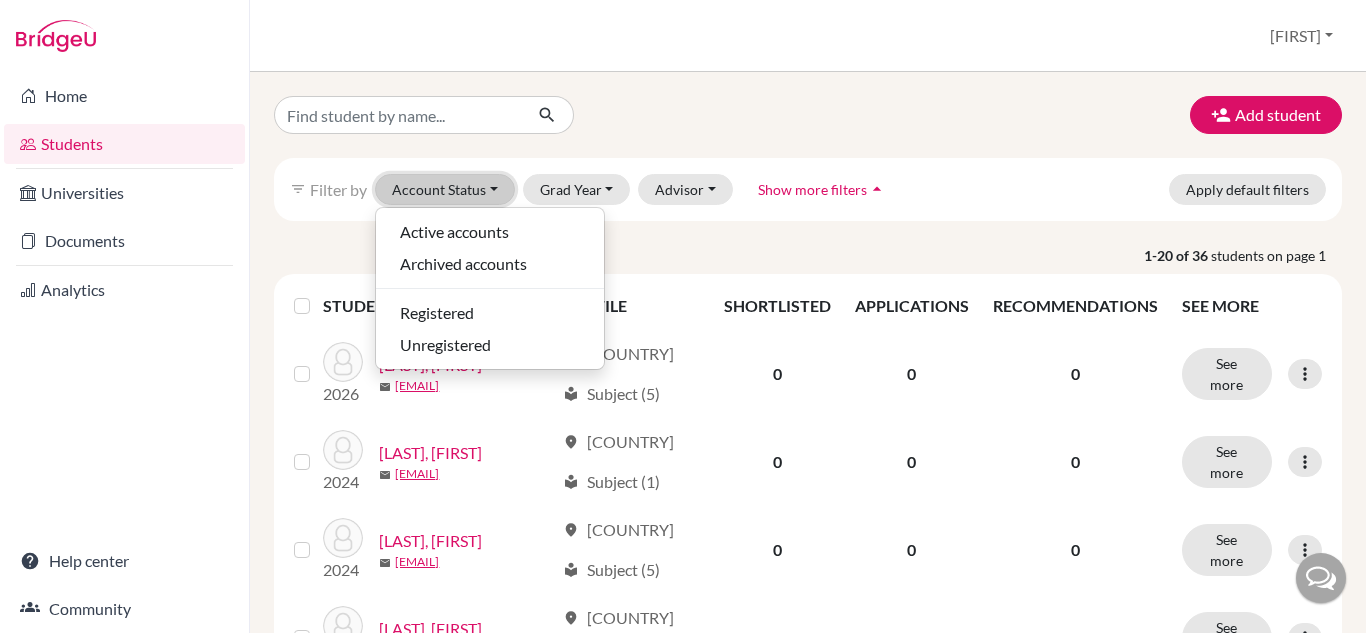 click on "Account Status" at bounding box center (445, 189) 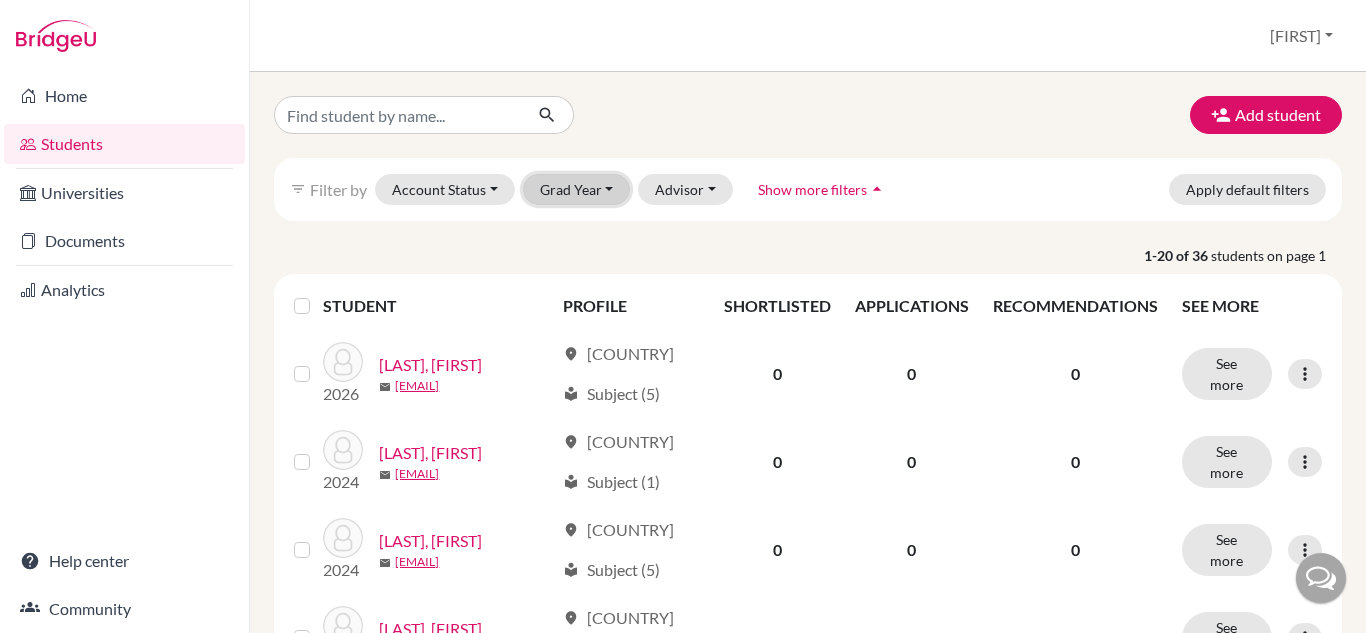 click on "Grad Year" at bounding box center [577, 189] 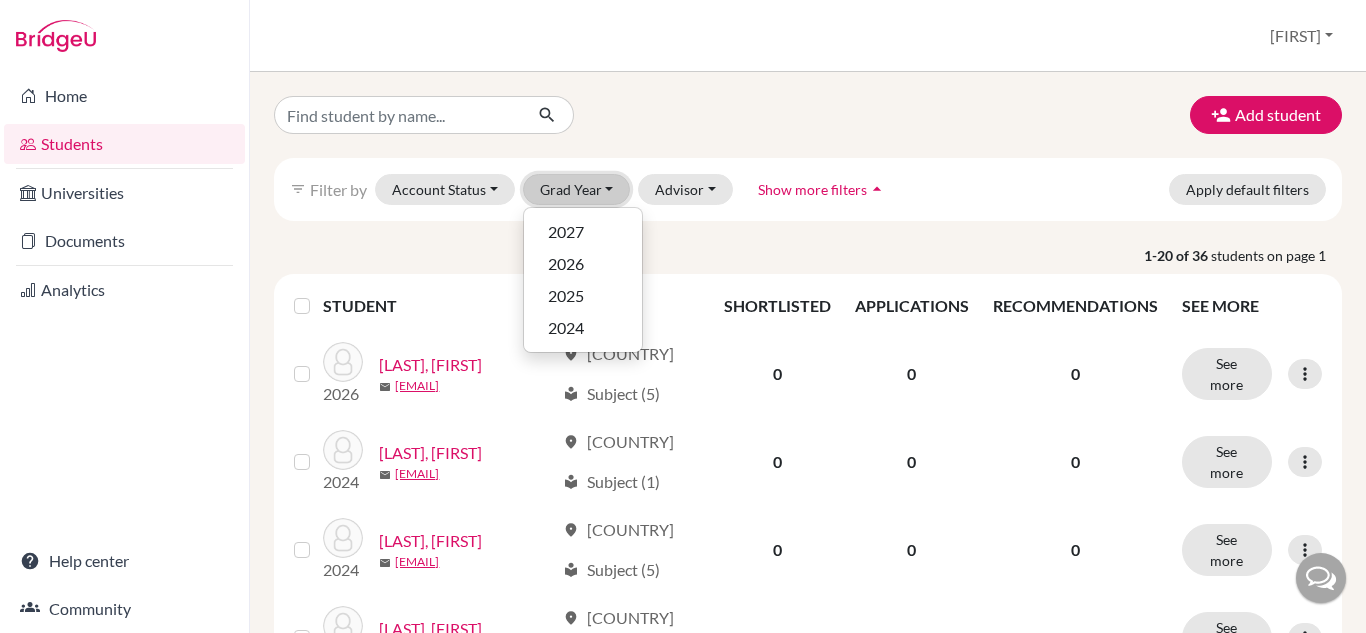 click on "Grad Year" at bounding box center [577, 189] 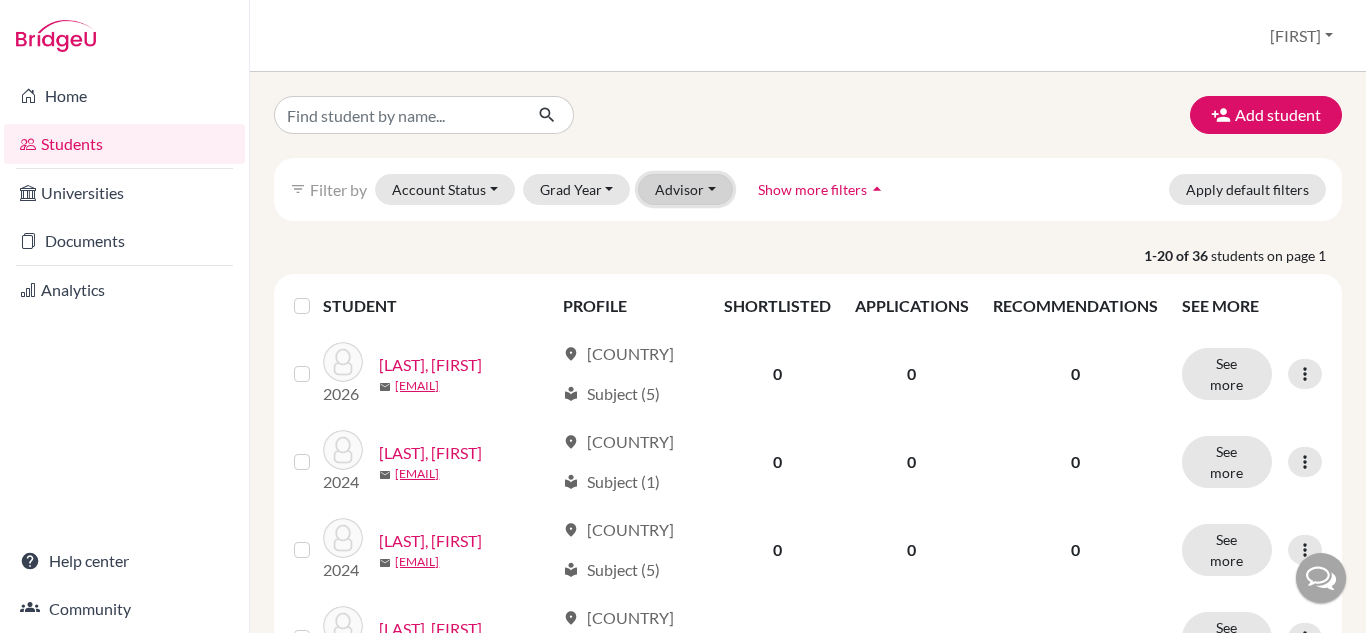 click on "Advisor" at bounding box center (685, 189) 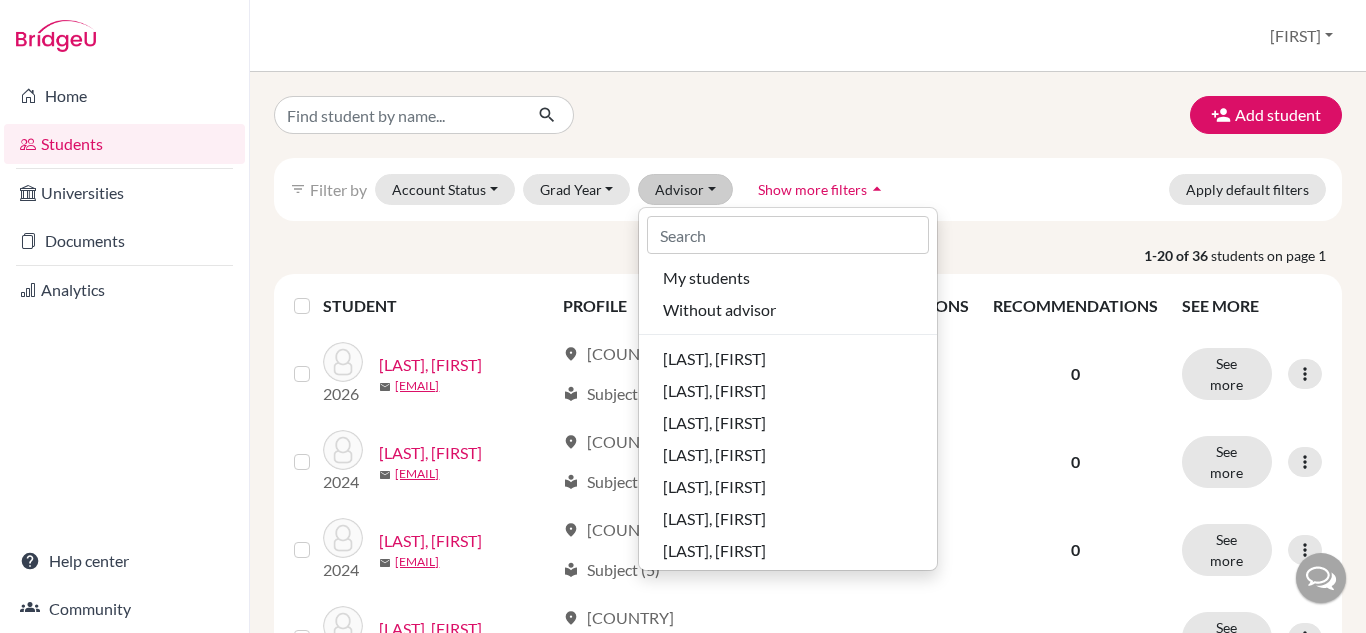 click on "filter_list Filter by Account Status Active accounts Archived accounts Registered Unregistered Grad Year 2027 2026 2025 2024 Advisor My students Without advisor Ghosh, Sandeep Gupta, Anvita Jacob, Sharu  Kochar, Rajika Okechukwu, Francis P, Pankaj Sharma, Namrata Singh, Komal Thapliyal, Sandeep Tripathy, Nirmal Tripathy, Nirmalendu Show more filters arrow_drop_up Apply default filters" at bounding box center (808, 189) 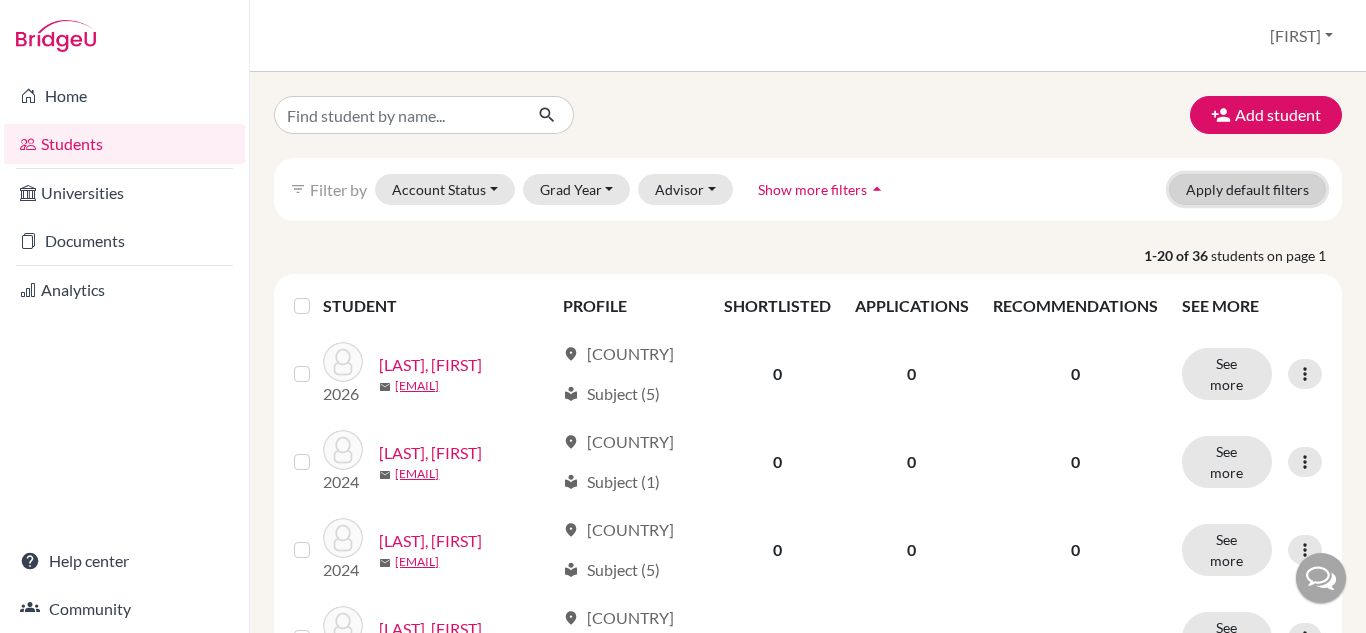 click on "Apply default filters" 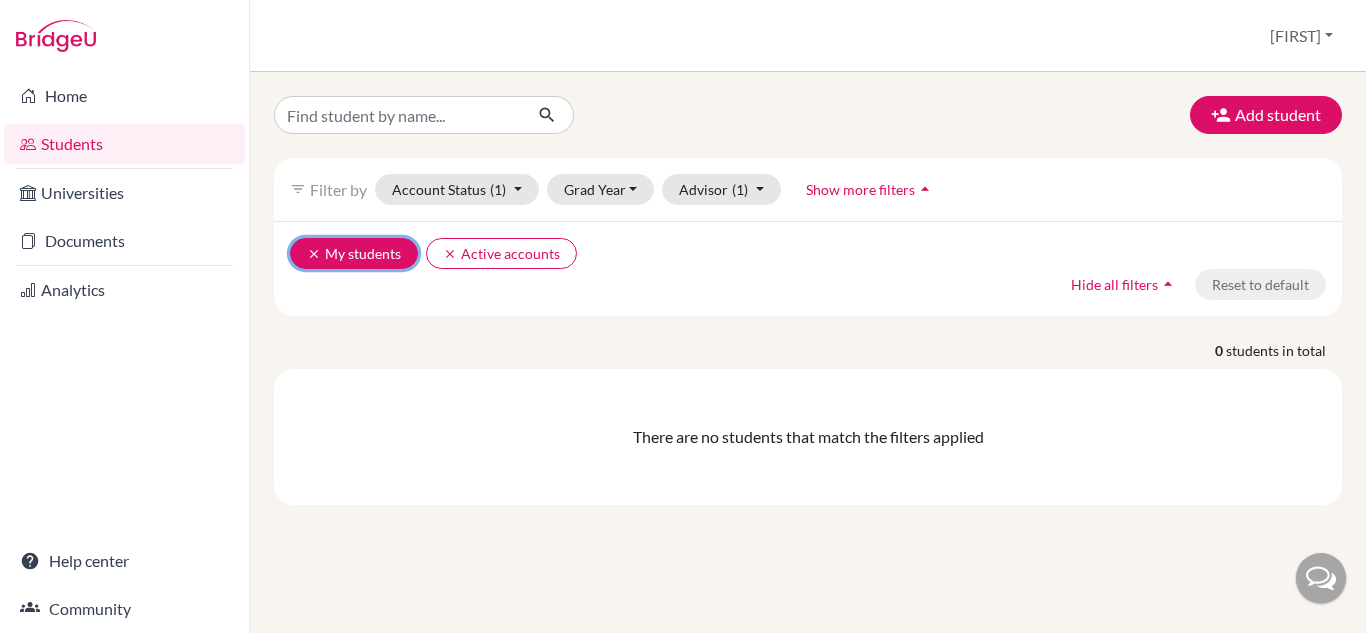 click on "clear" at bounding box center (314, 254) 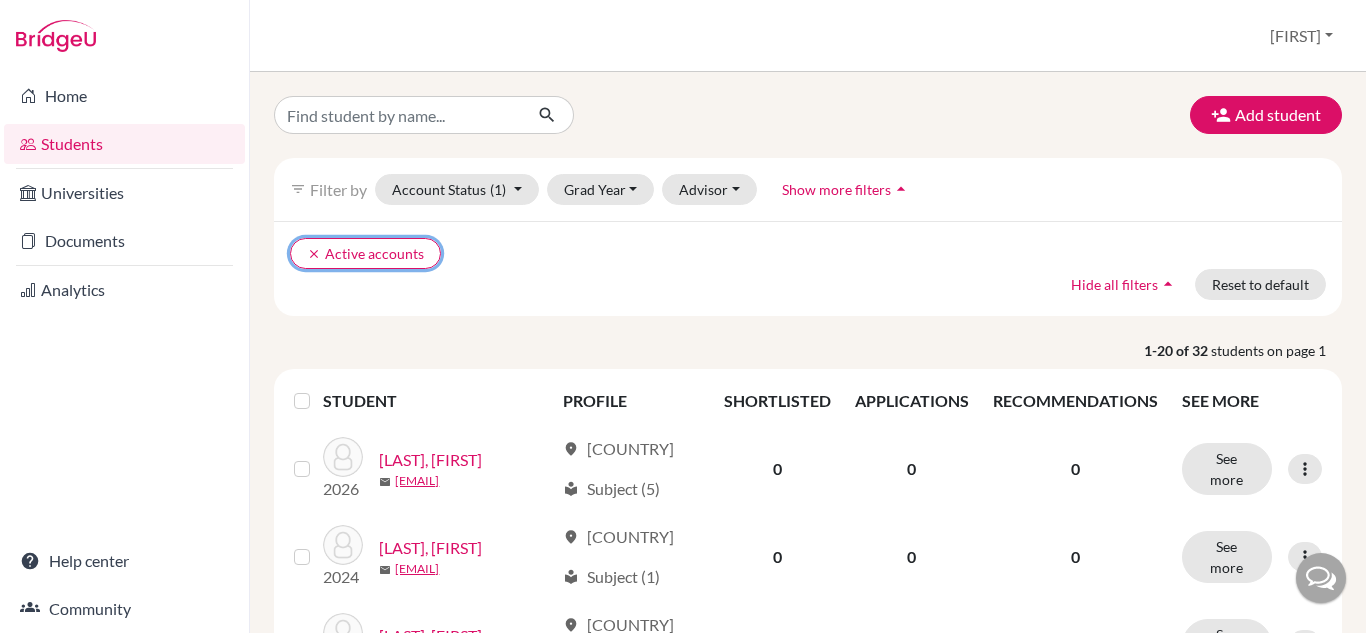 click on "clear" at bounding box center [314, 254] 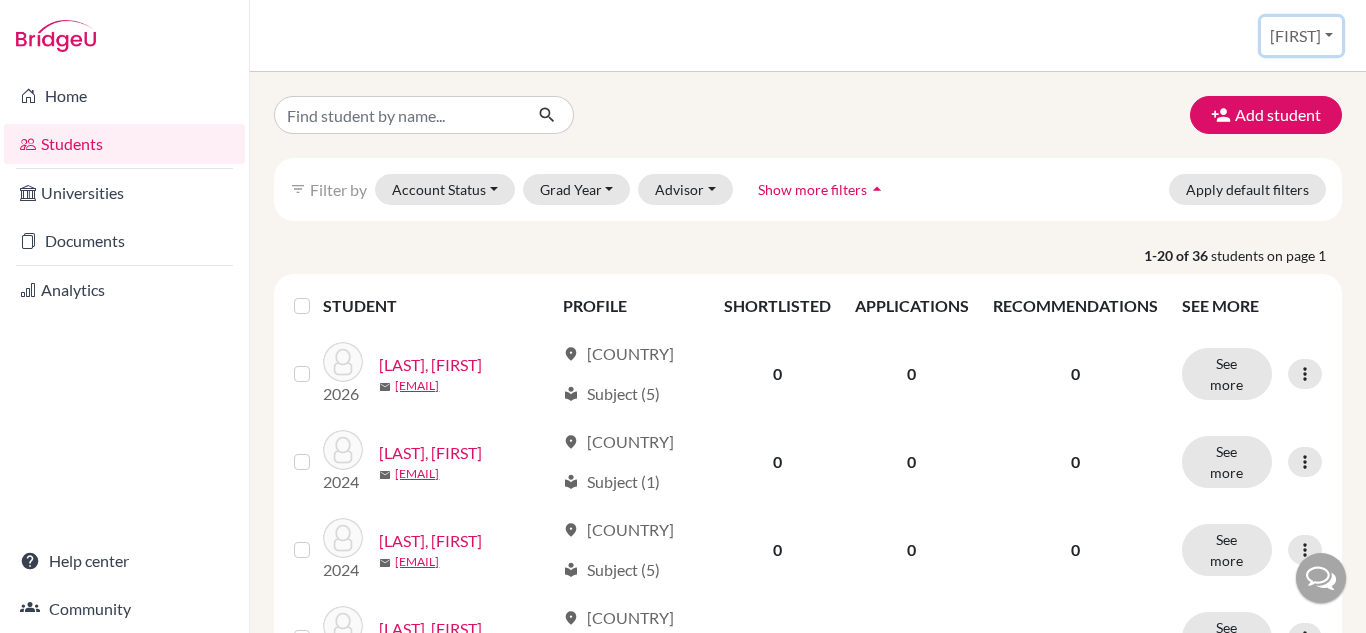 click on "[FIRST]" at bounding box center (1301, 36) 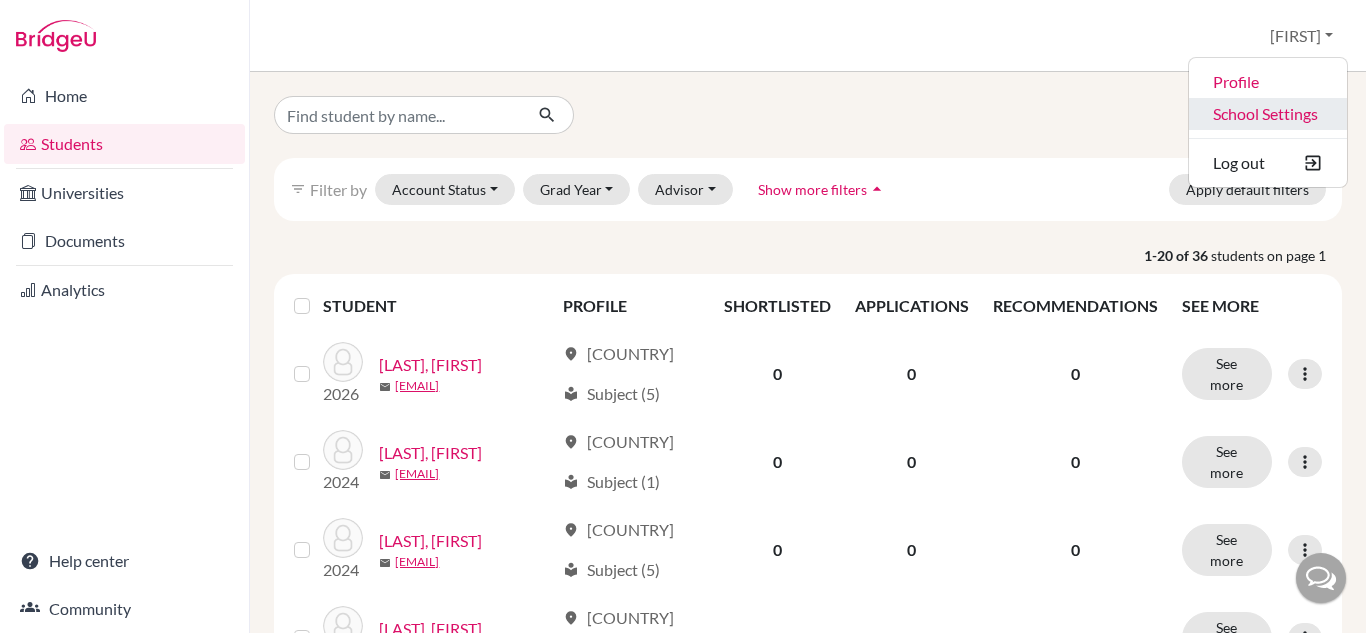 click on "School Settings" at bounding box center (1268, 114) 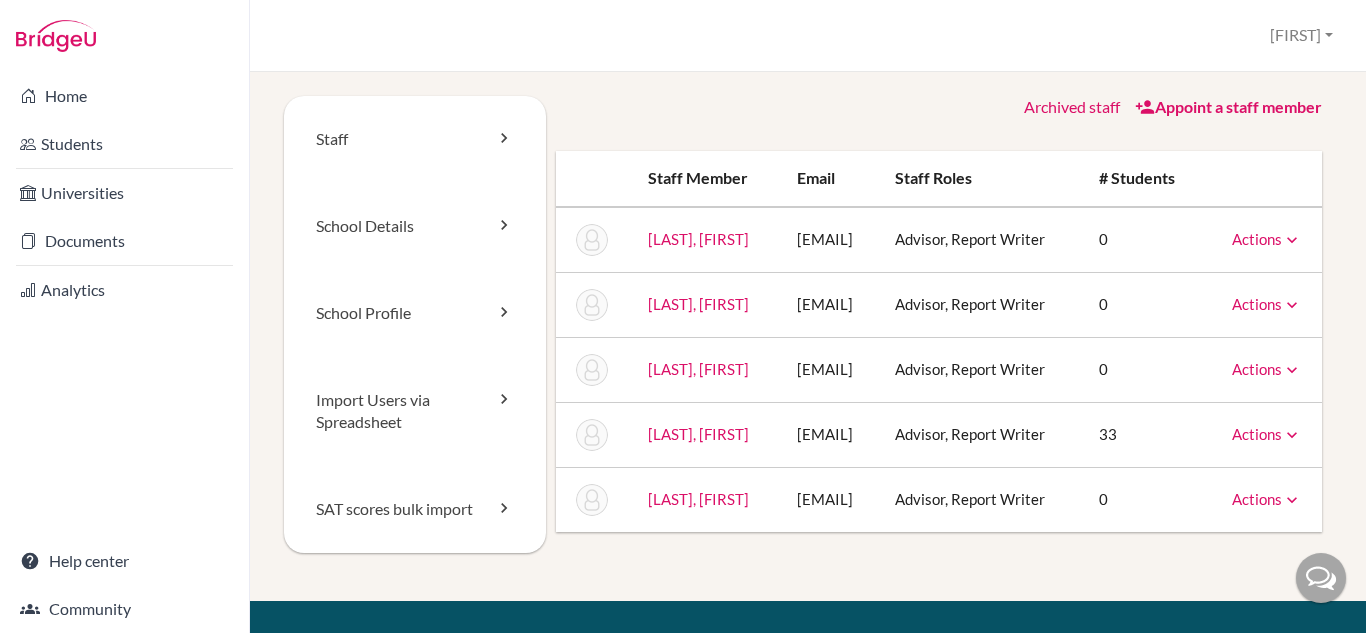 scroll, scrollTop: 0, scrollLeft: 0, axis: both 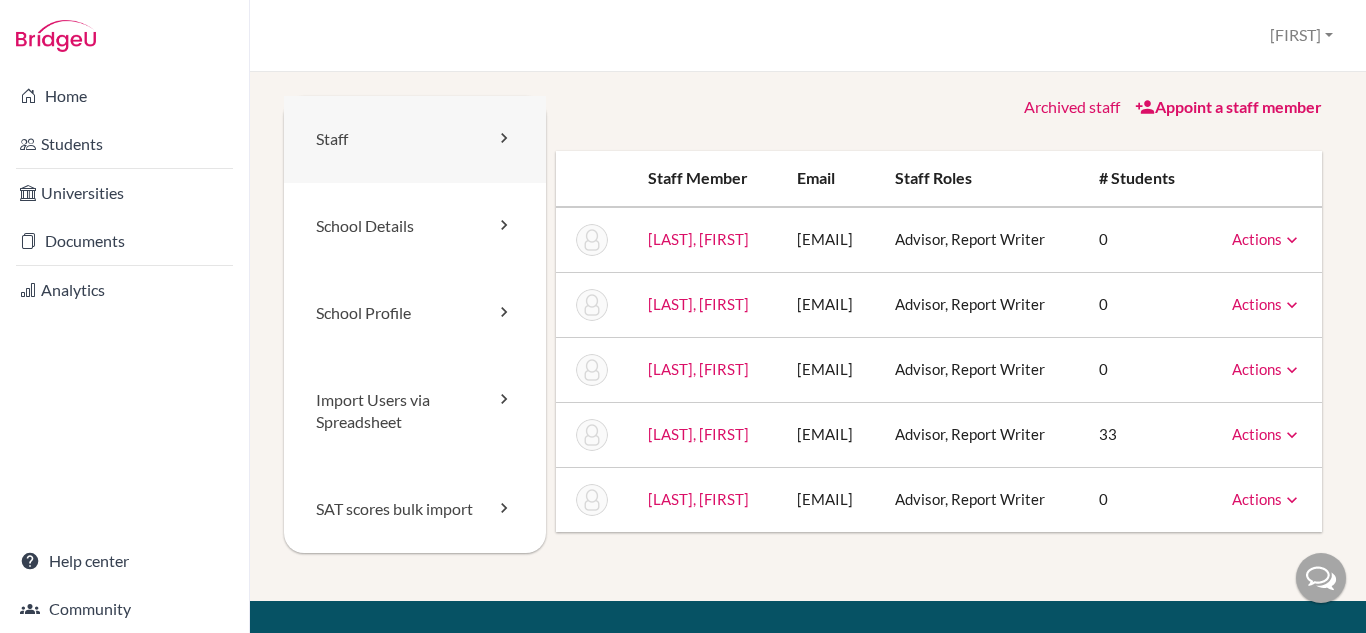 click on "Staff" at bounding box center [415, 139] 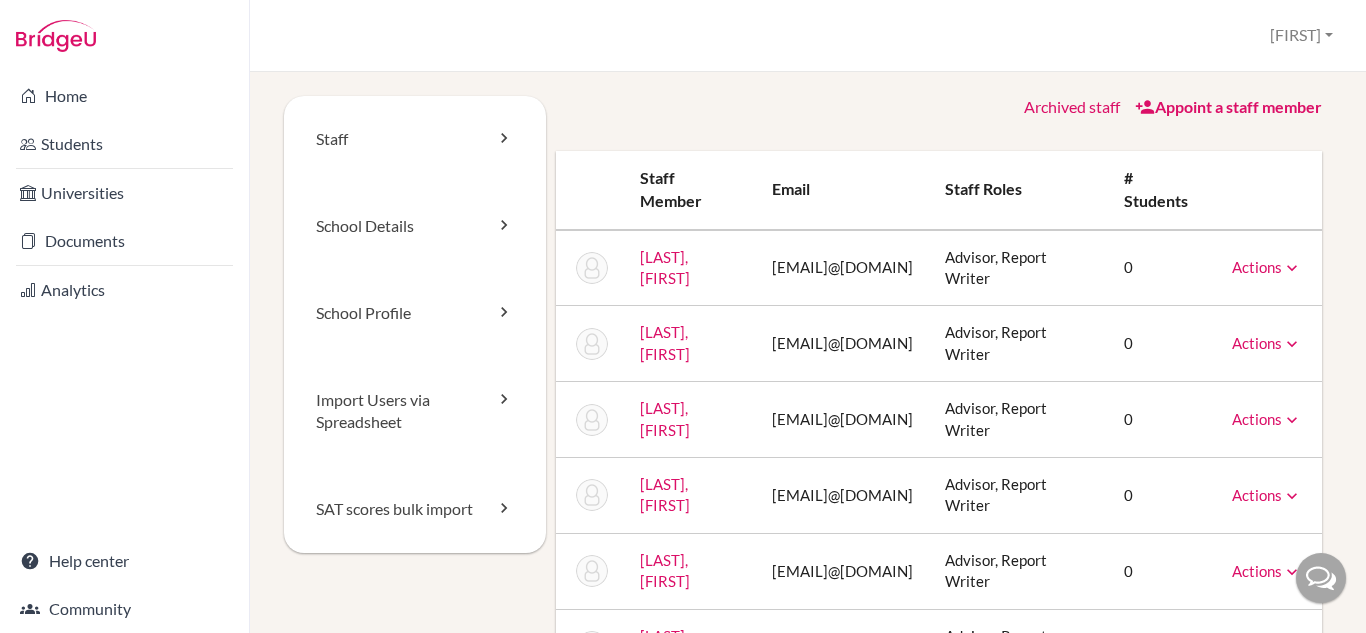 scroll, scrollTop: 0, scrollLeft: 0, axis: both 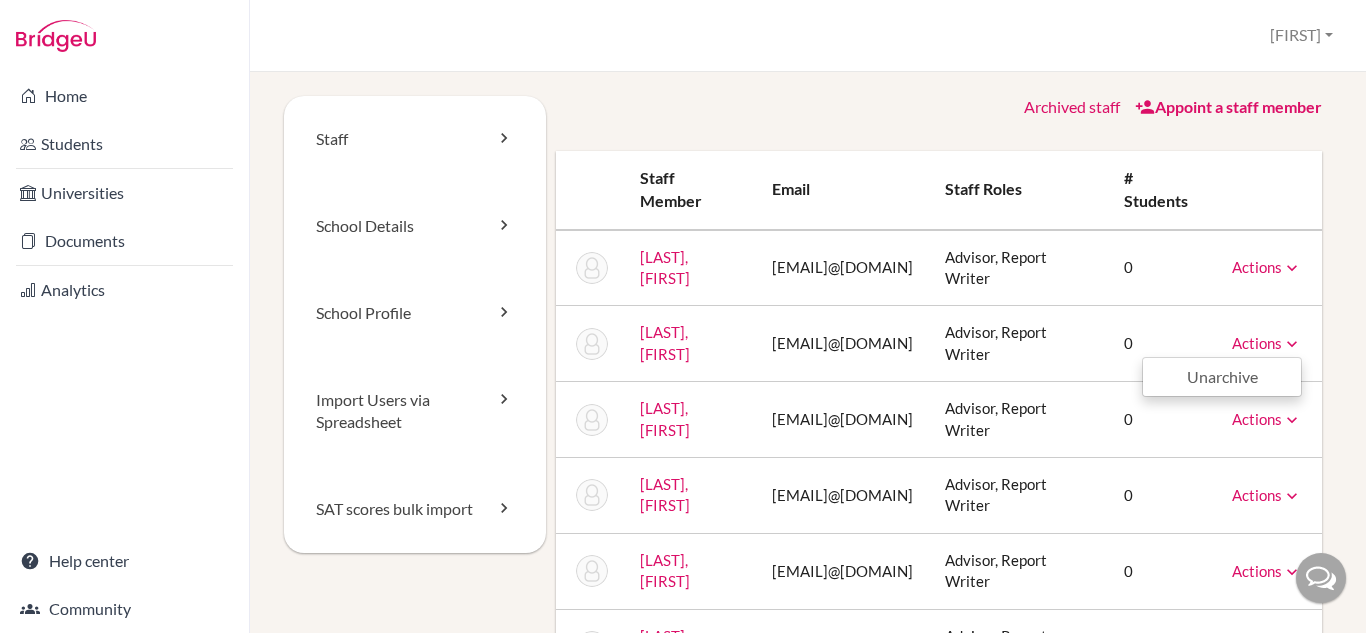 click at bounding box center [1292, 344] 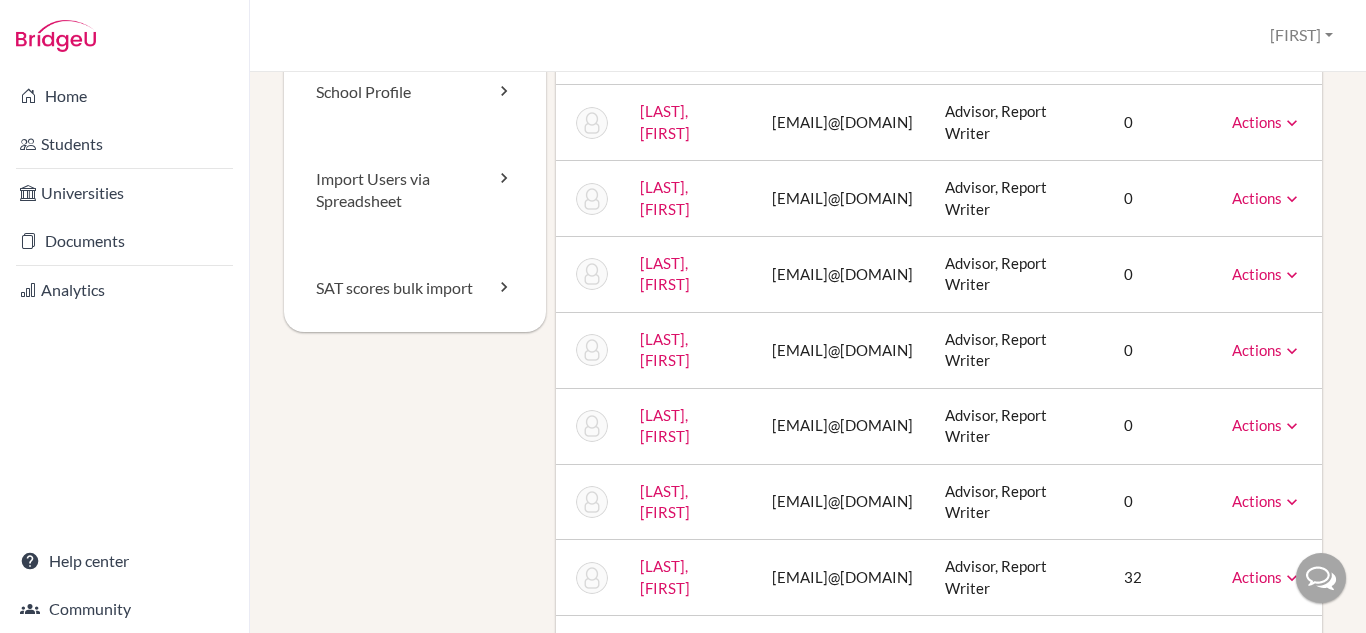 scroll, scrollTop: 222, scrollLeft: 0, axis: vertical 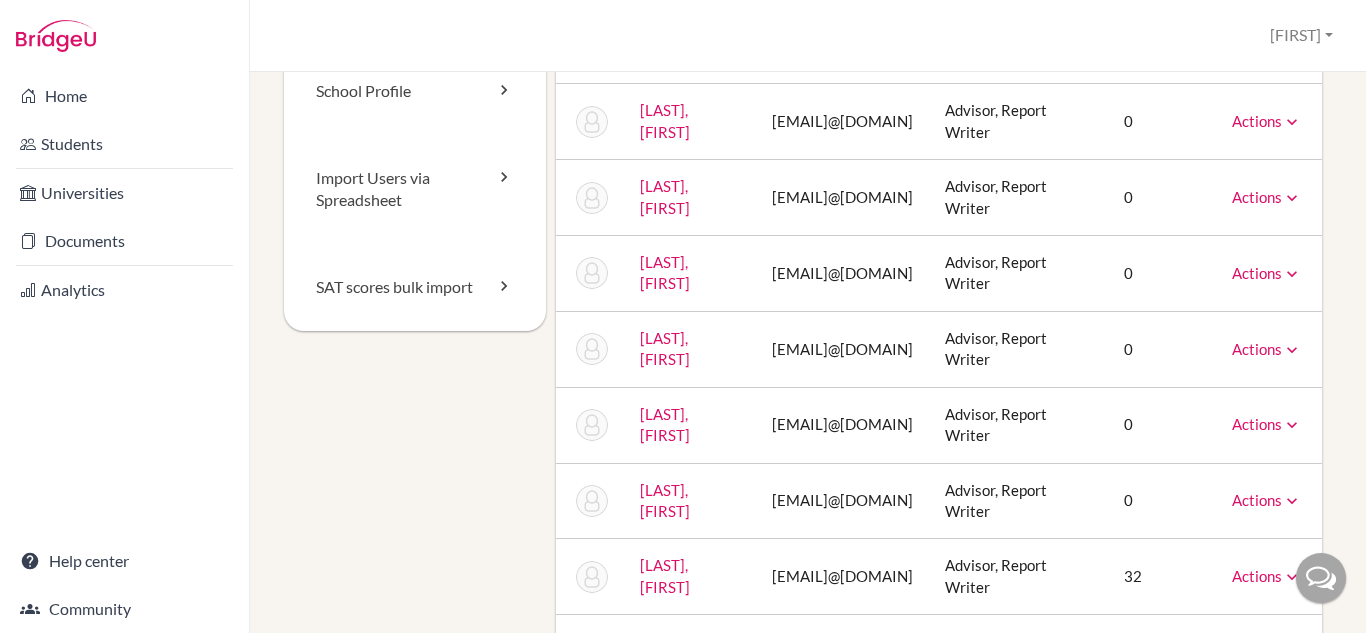 click on "Actions" at bounding box center (1267, 273) 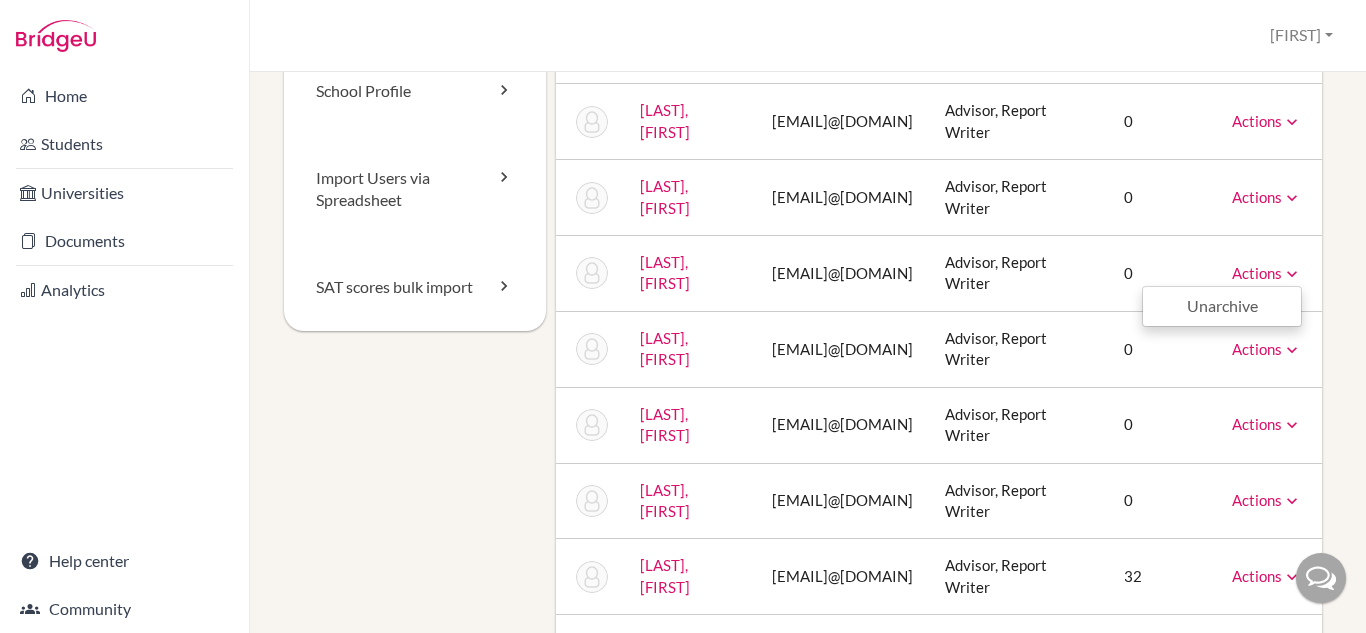 click on "Actions" at bounding box center (1267, 273) 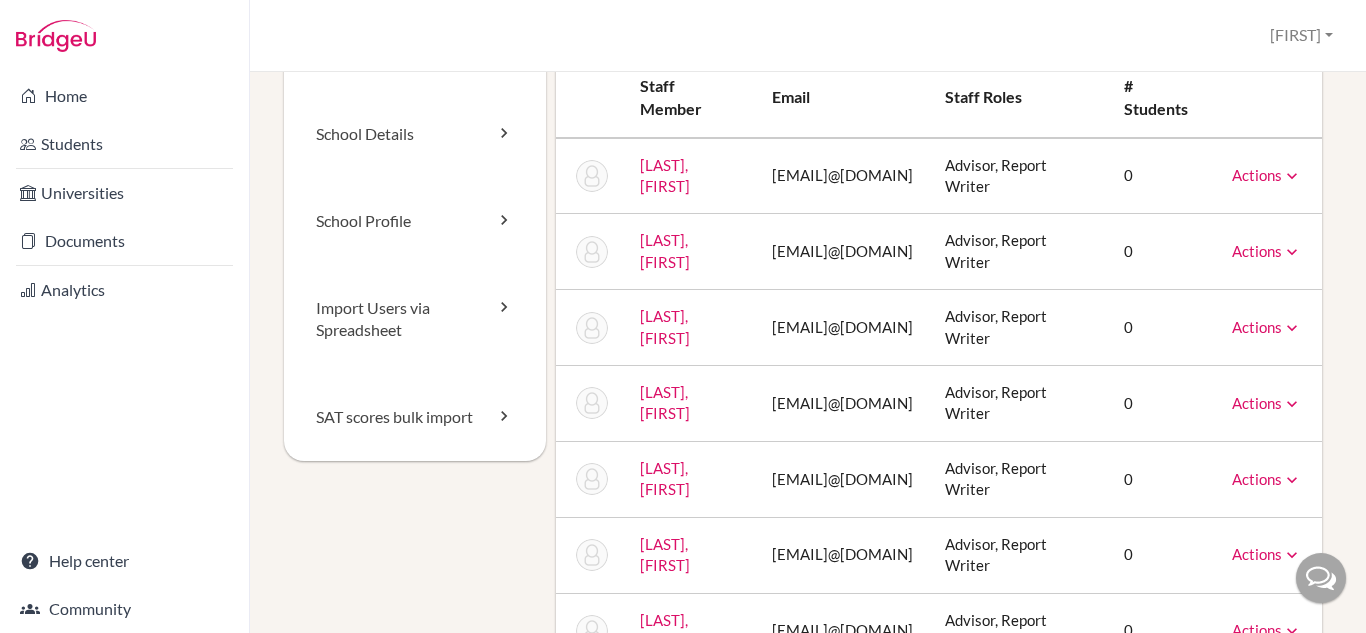 scroll, scrollTop: 0, scrollLeft: 0, axis: both 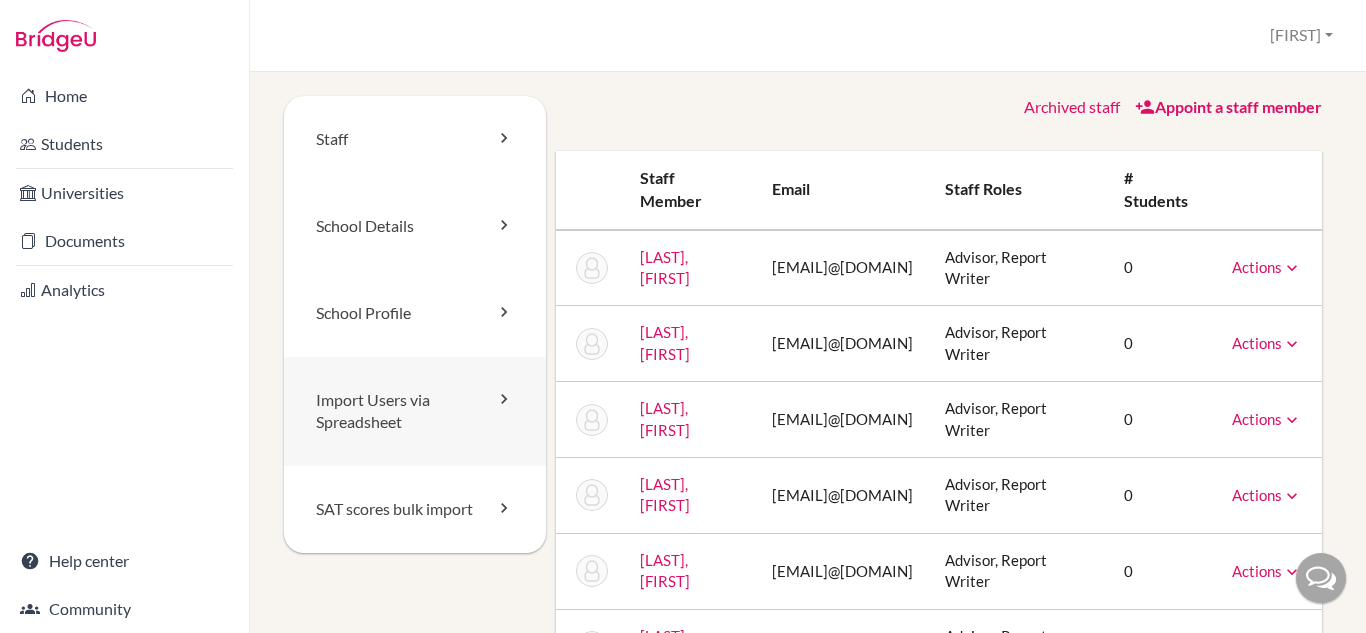 click on "Import Users via Spreadsheet" at bounding box center [415, 412] 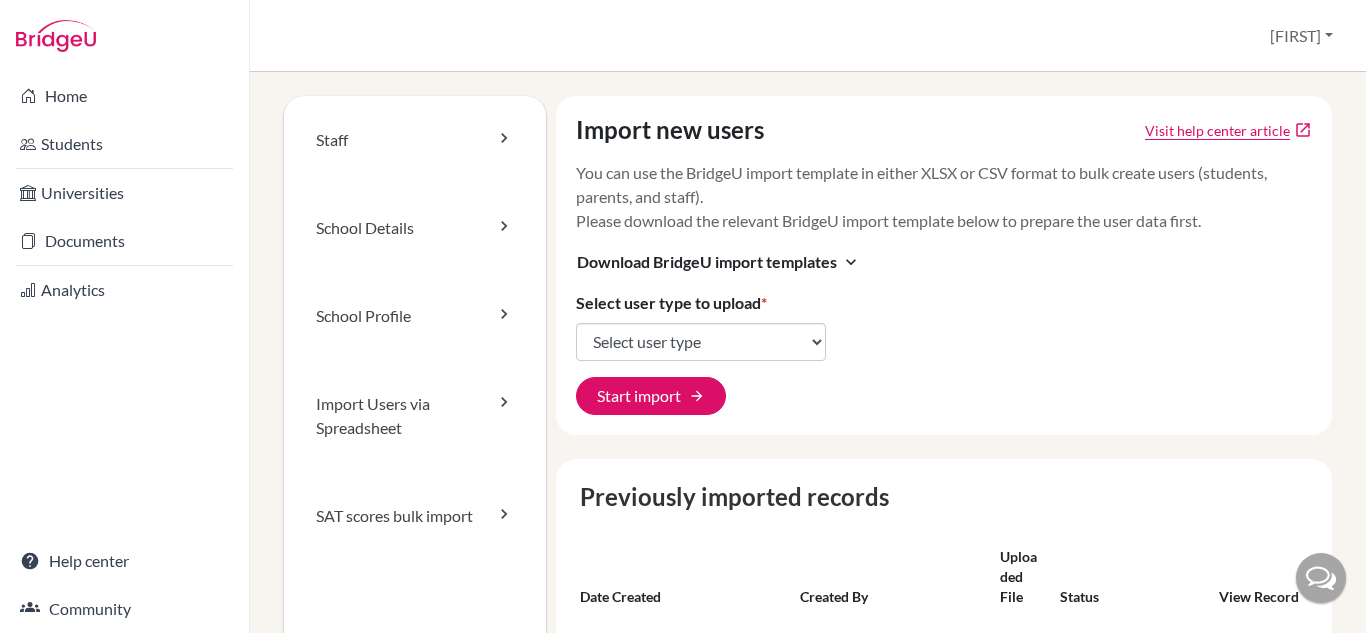 scroll, scrollTop: 0, scrollLeft: 0, axis: both 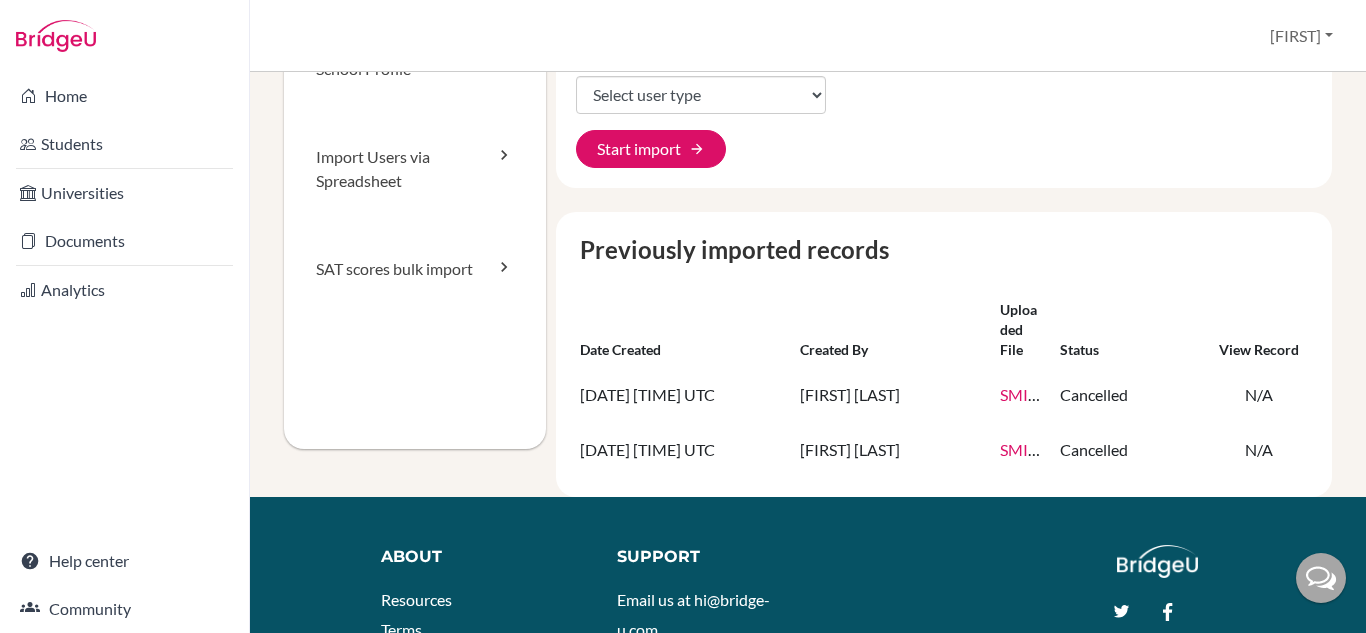 click on "Staff
School Details
School Profile
Import Users via Spreadsheet
SAT scores bulk import
Import new users Visit help center article open_in_new You can use the BridgeU import template in either XLSX or CSV format to bulk create users (students, parents, and staff). Please download the relevant BridgeU import template below to prepare the user data first. Download BridgeU import templates expand_more Select user type to upload * Select user type Students Students and parents Parents Advisors Report writers Start import arrow_forward Previously imported records Date created Created by Uploaded file Status View record [DATE] [TIME] UTC [FIRST] [LAST] SMISF_advisors1.xlsx Cancelled N/A [DATE] [TIME] UTC [FIRST] [LAST] SMISF_advisors.xlsx Cancelled N/A" at bounding box center (808, 173) 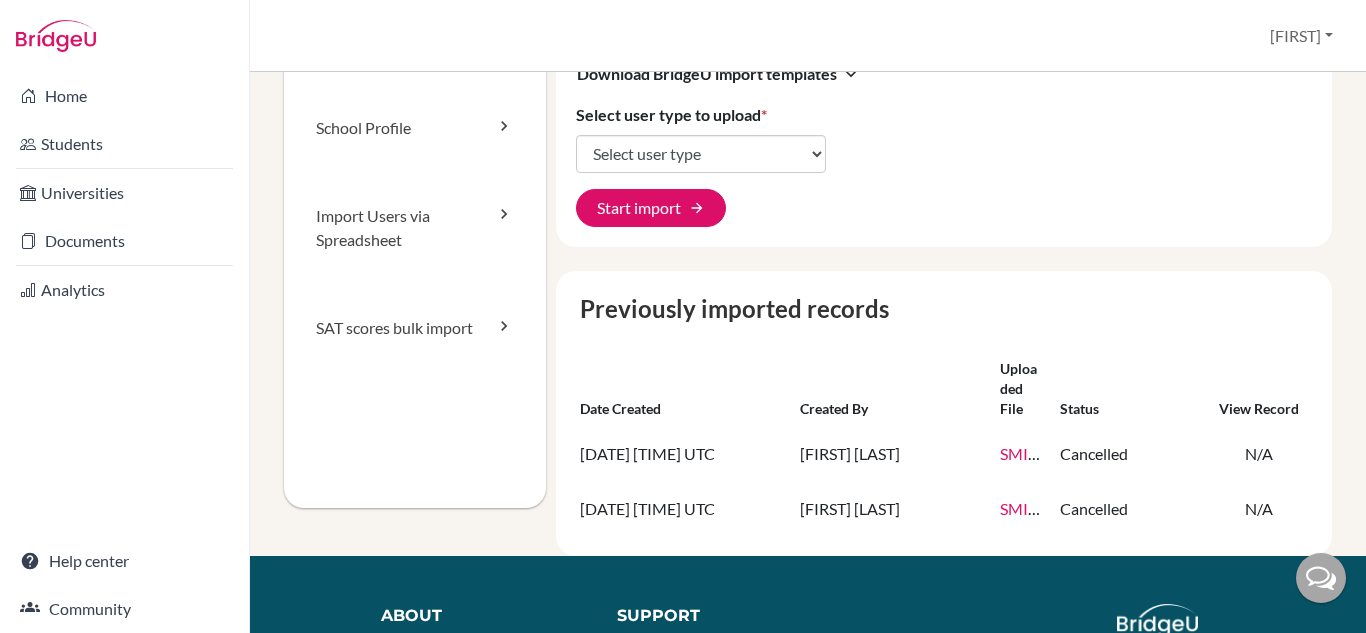 scroll, scrollTop: 187, scrollLeft: 0, axis: vertical 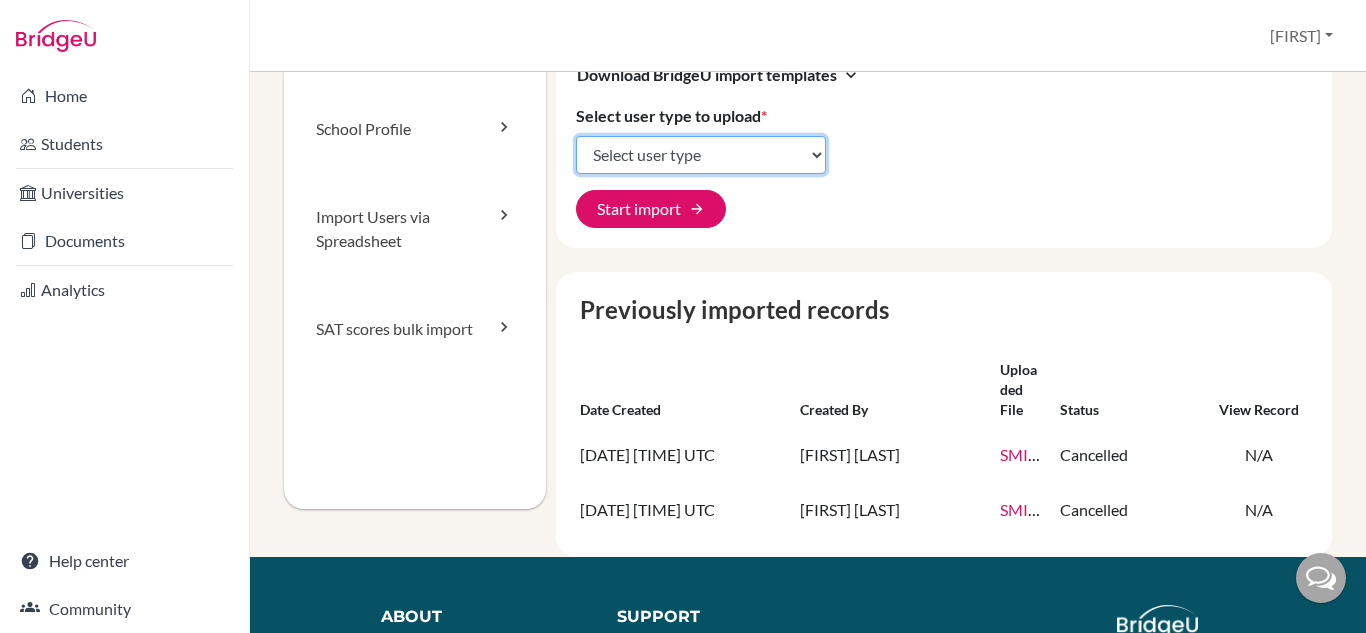 click on "Select user type Students Students and parents Parents Advisors Report writers" 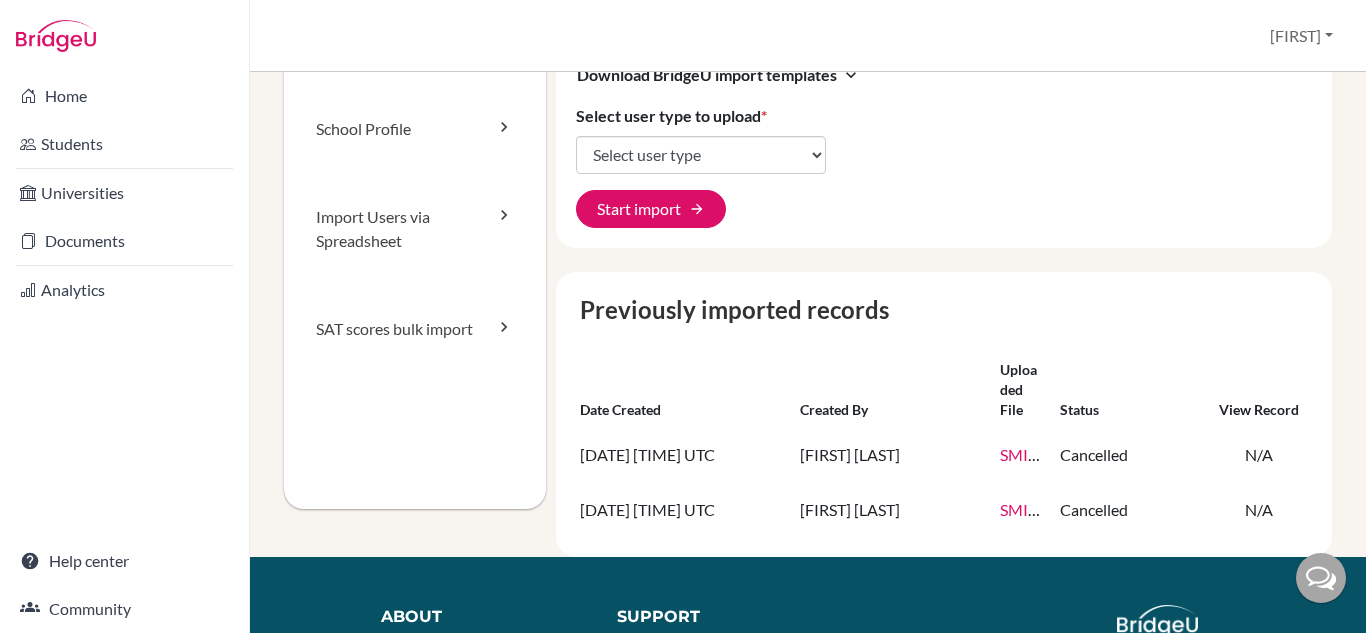 click on "Import new users Visit help center article open_in_new You can use the BridgeU import template in either XLSX or CSV format to bulk create users (students, parents, and staff). Please download the relevant BridgeU import template below to prepare the user data first. Download BridgeU import templates expand_more Select user type to upload * Select user type Students Students and parents Parents Advisors Report writers Start import arrow_forward" at bounding box center [944, 78] 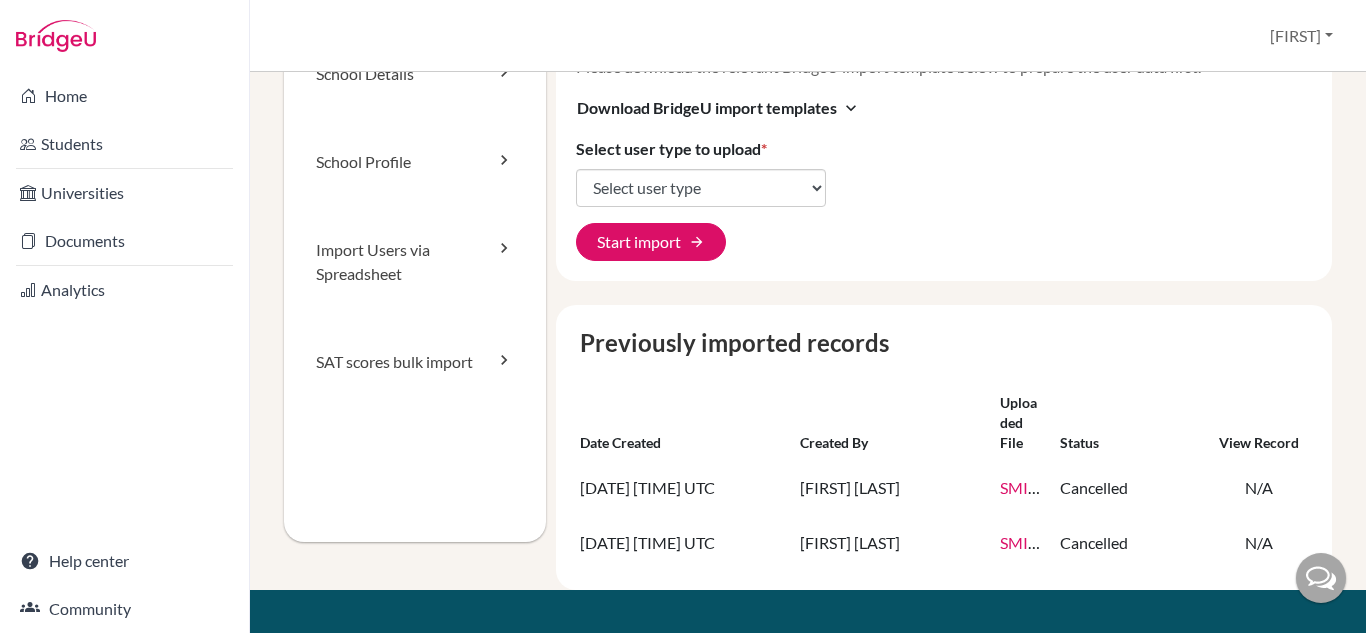 scroll, scrollTop: 153, scrollLeft: 0, axis: vertical 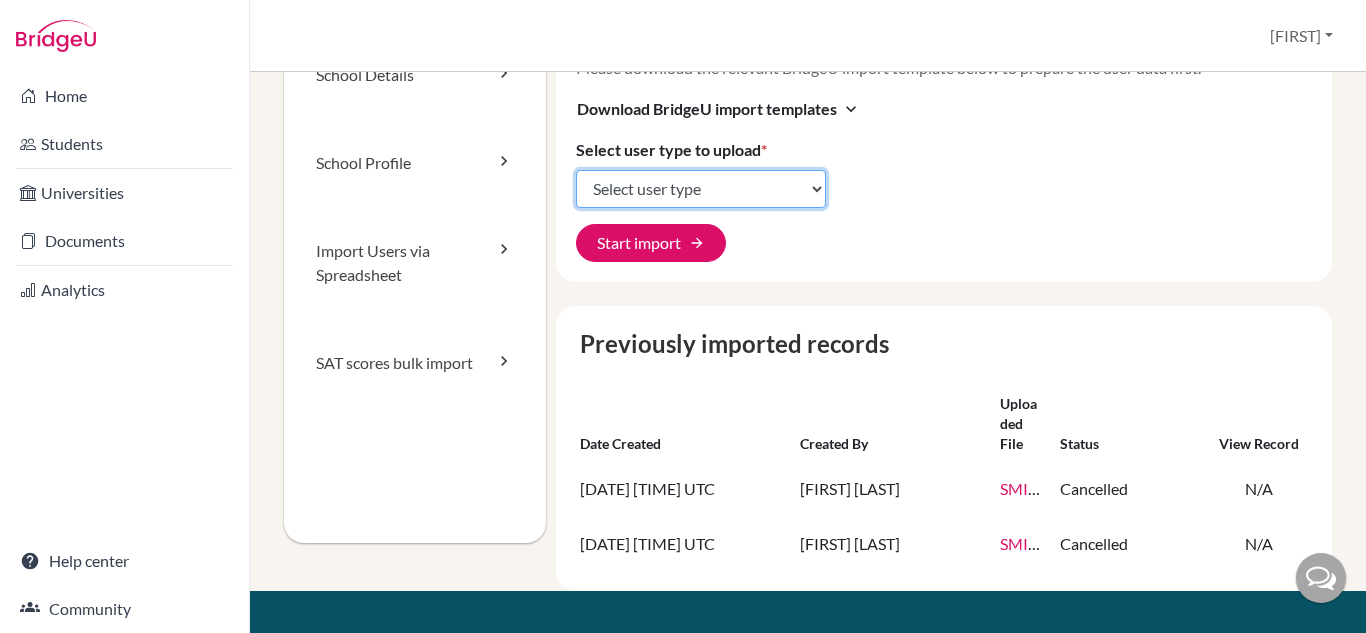 click on "Select user type Students Students and parents Parents Advisors Report writers" 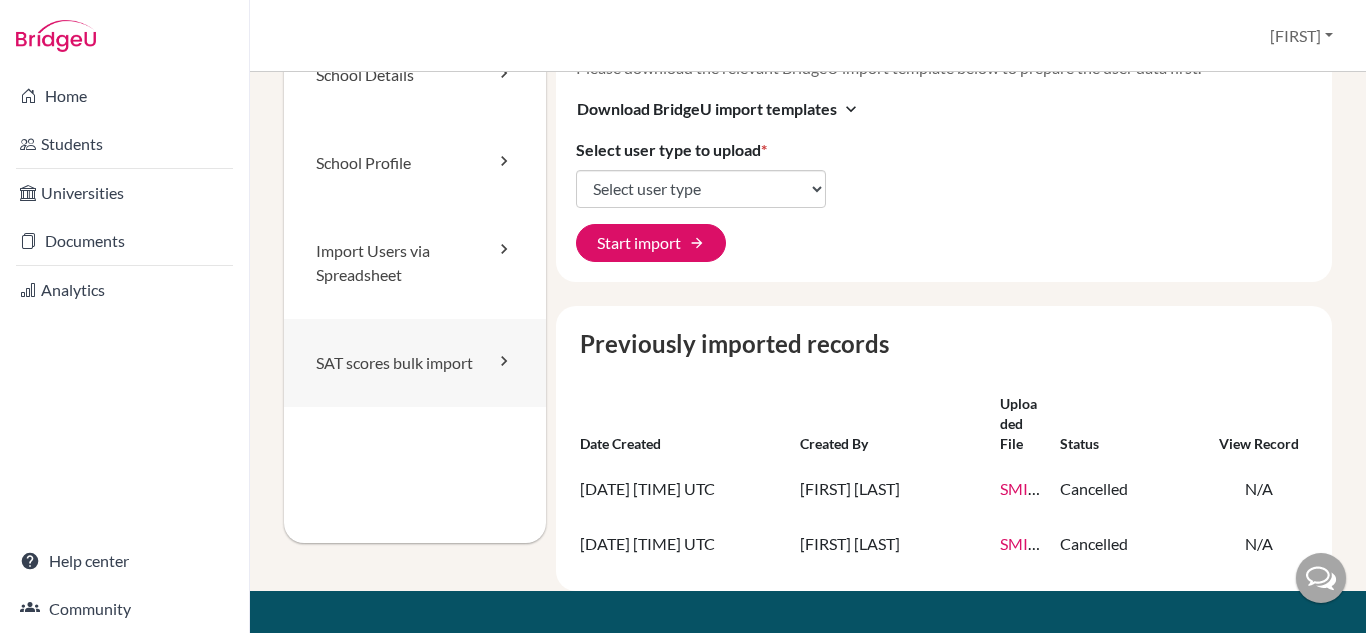 click on "SAT scores bulk import" at bounding box center (415, 363) 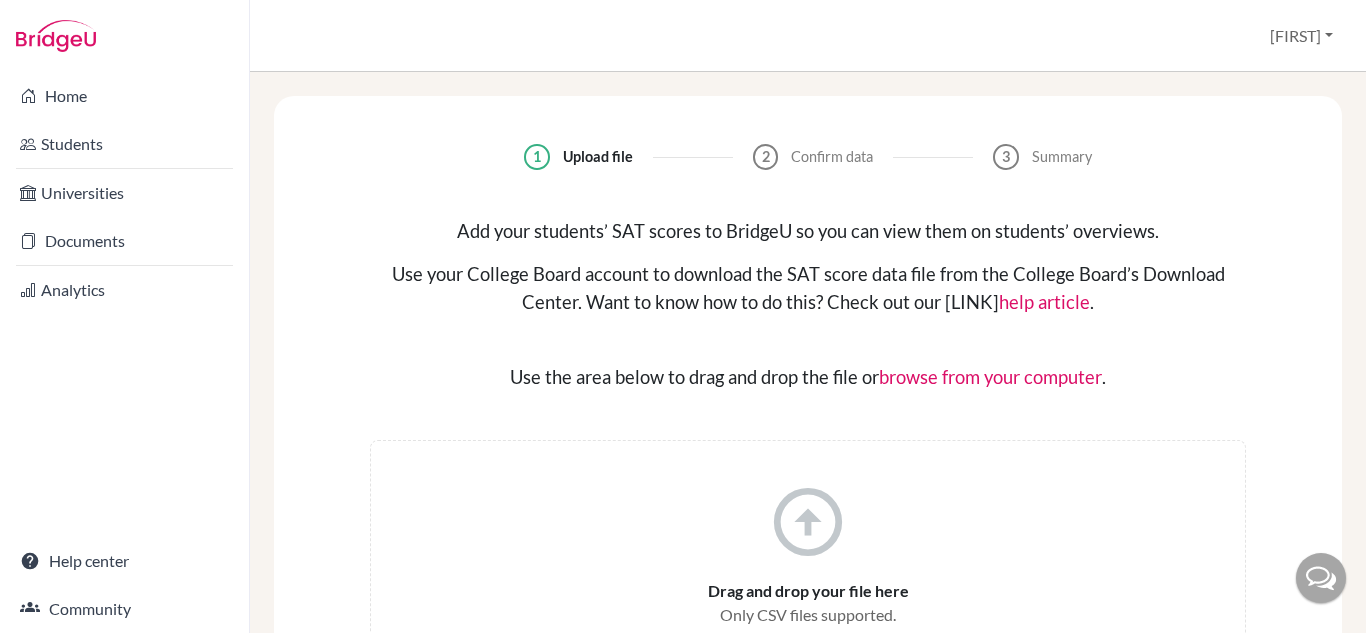 scroll, scrollTop: 0, scrollLeft: 0, axis: both 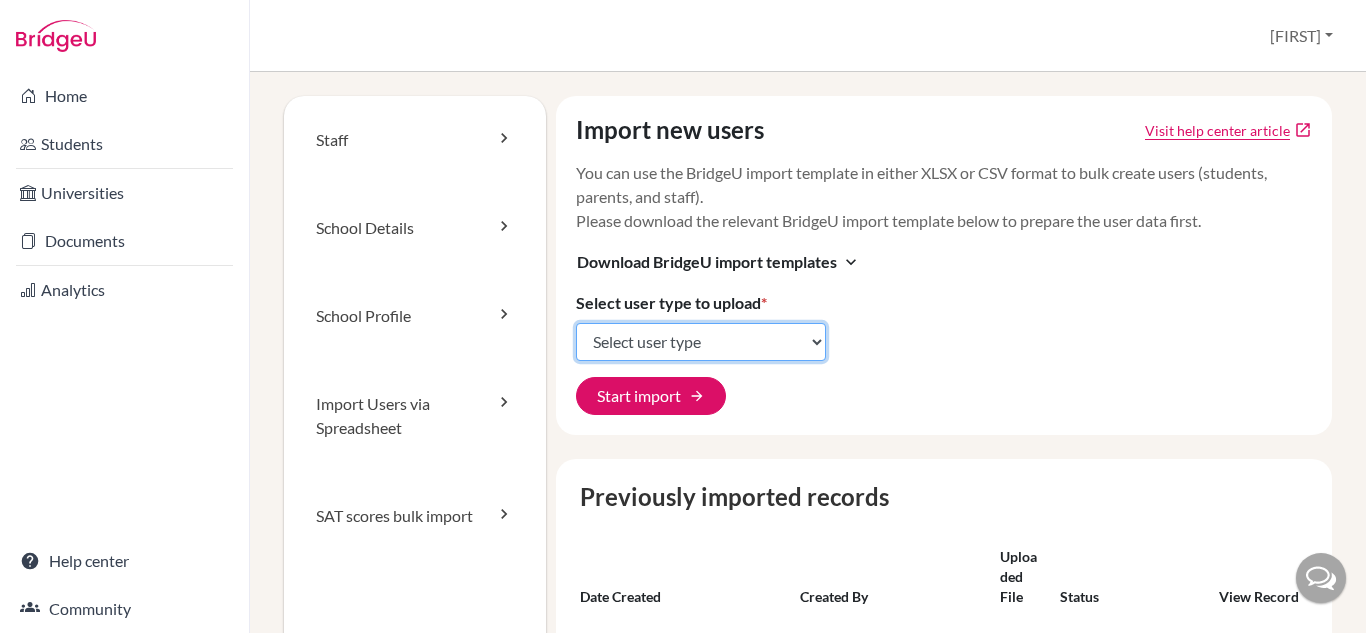 click on "Select user type Students Students and parents Parents Advisors Report writers" 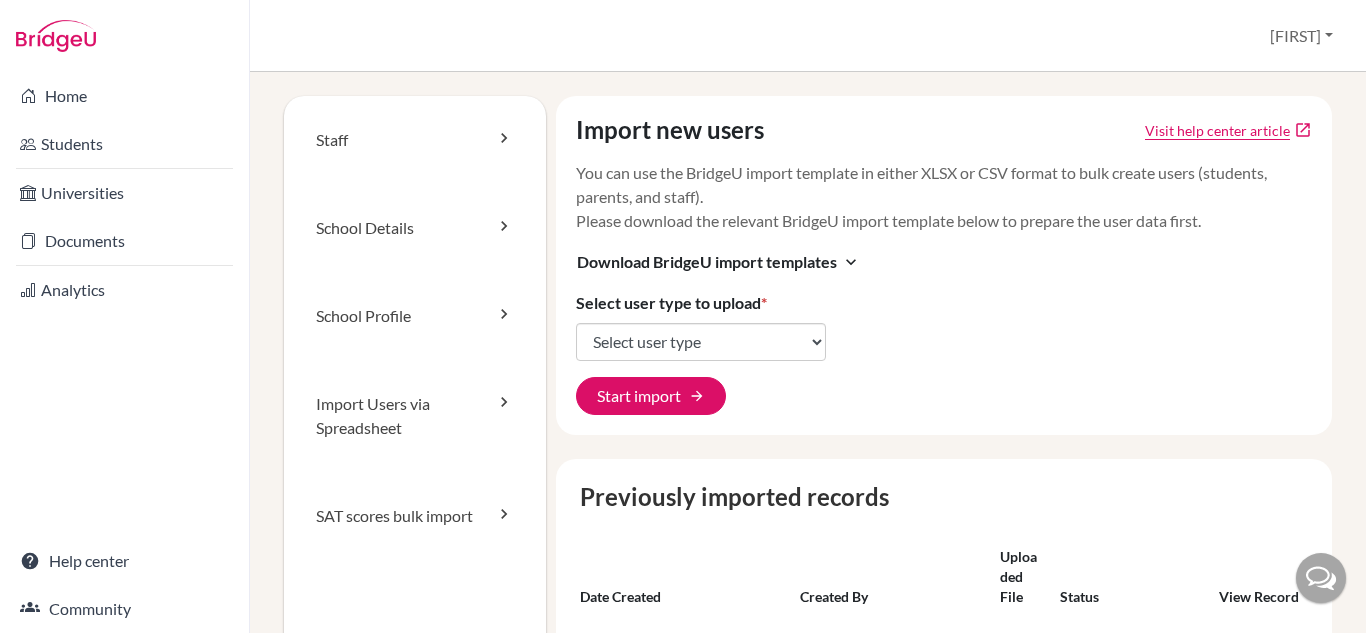 click on "Import new users Visit help center article open_in_new You can use the BridgeU import template in either XLSX or CSV format to bulk create users (students, parents, and staff). Please download the relevant BridgeU import template below to prepare the user data first. Download BridgeU import templates expand_more Select user type to upload * Select user type Students Students and parents Parents Advisors Report writers Start import arrow_forward" at bounding box center (944, 265) 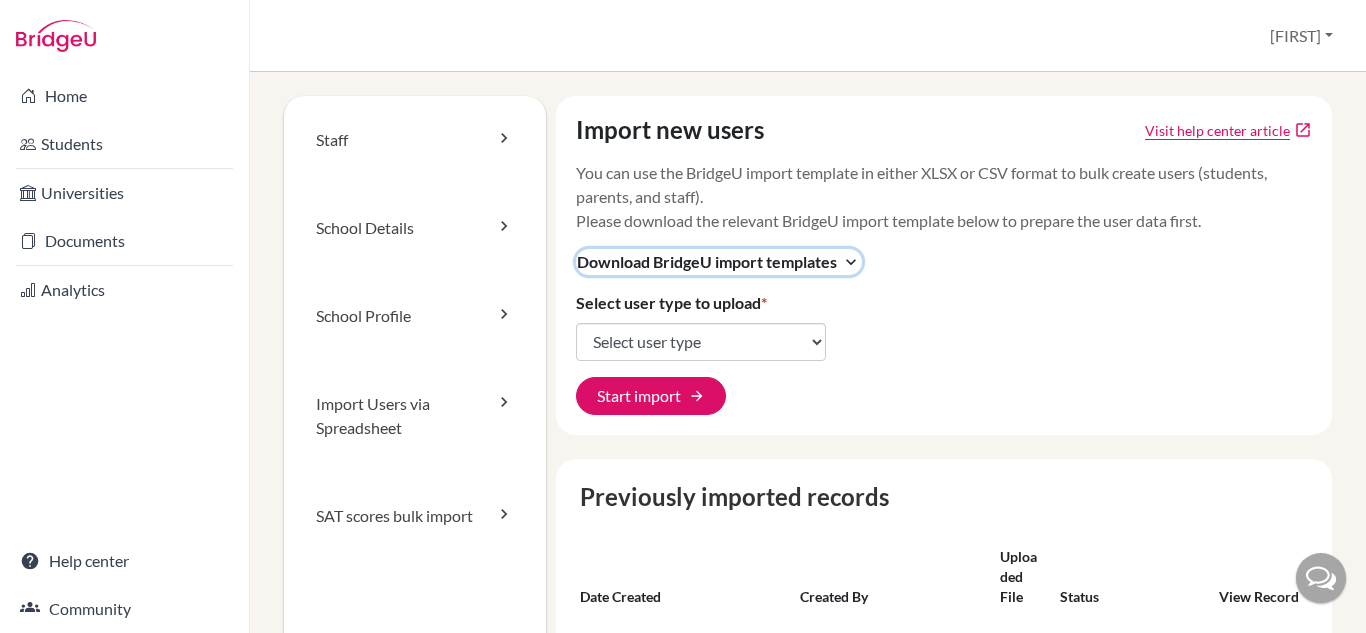 click on "expand_more" at bounding box center (851, 262) 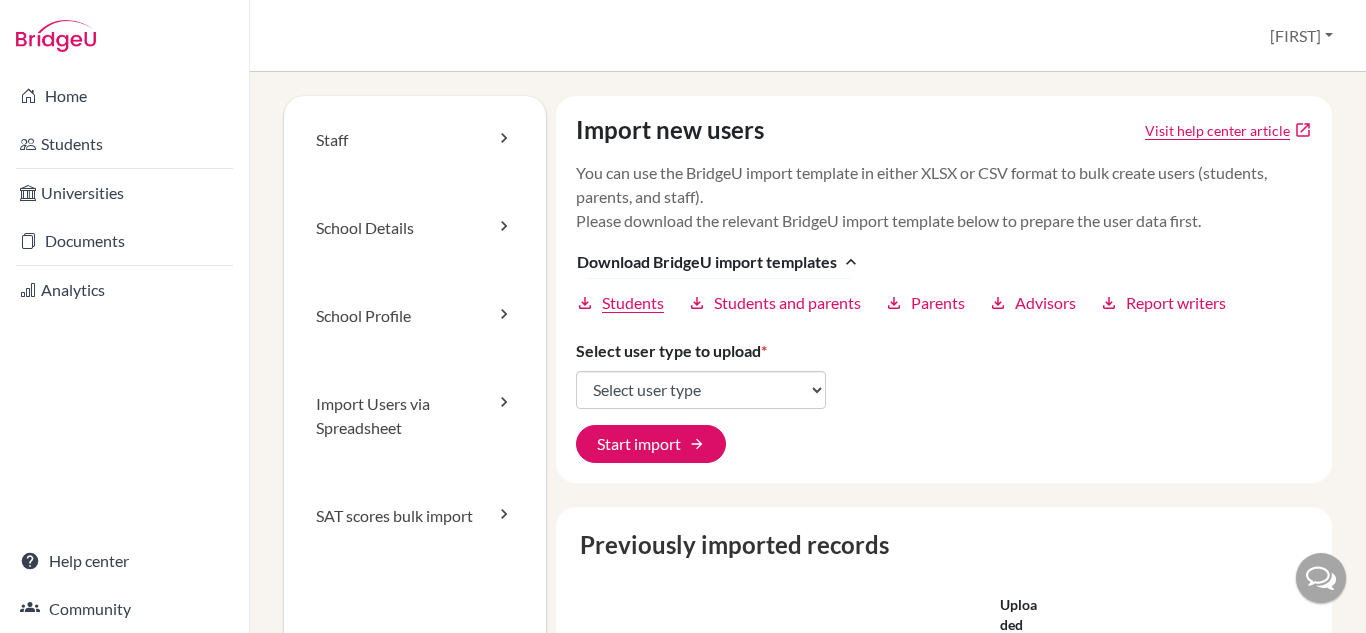 click on "Students" at bounding box center [633, 303] 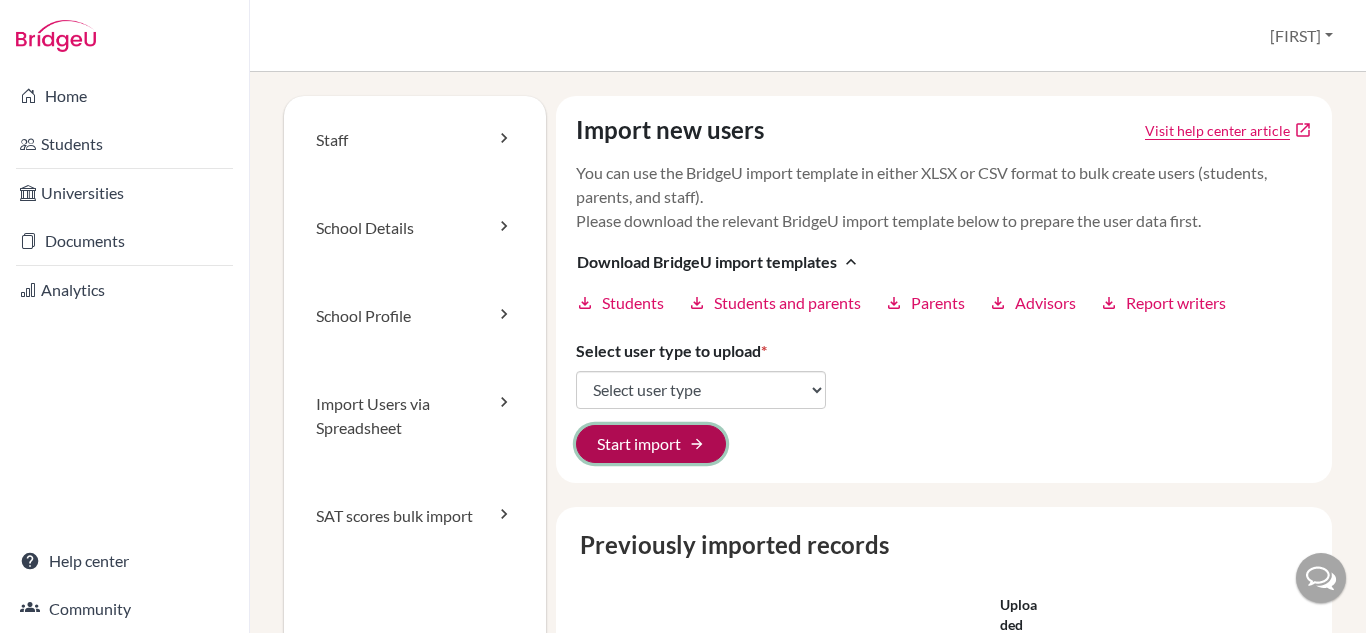 click on "Start import arrow_forward" 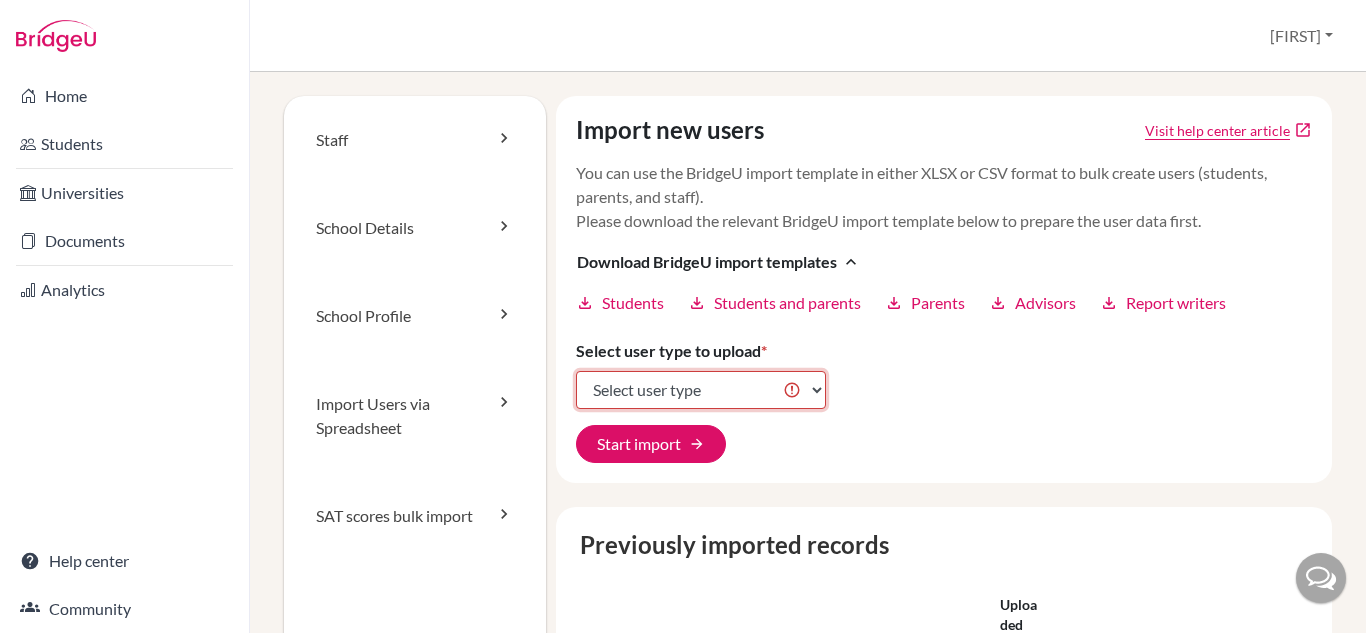 click on "Select user type Students Students and parents Parents Advisors Report writers" 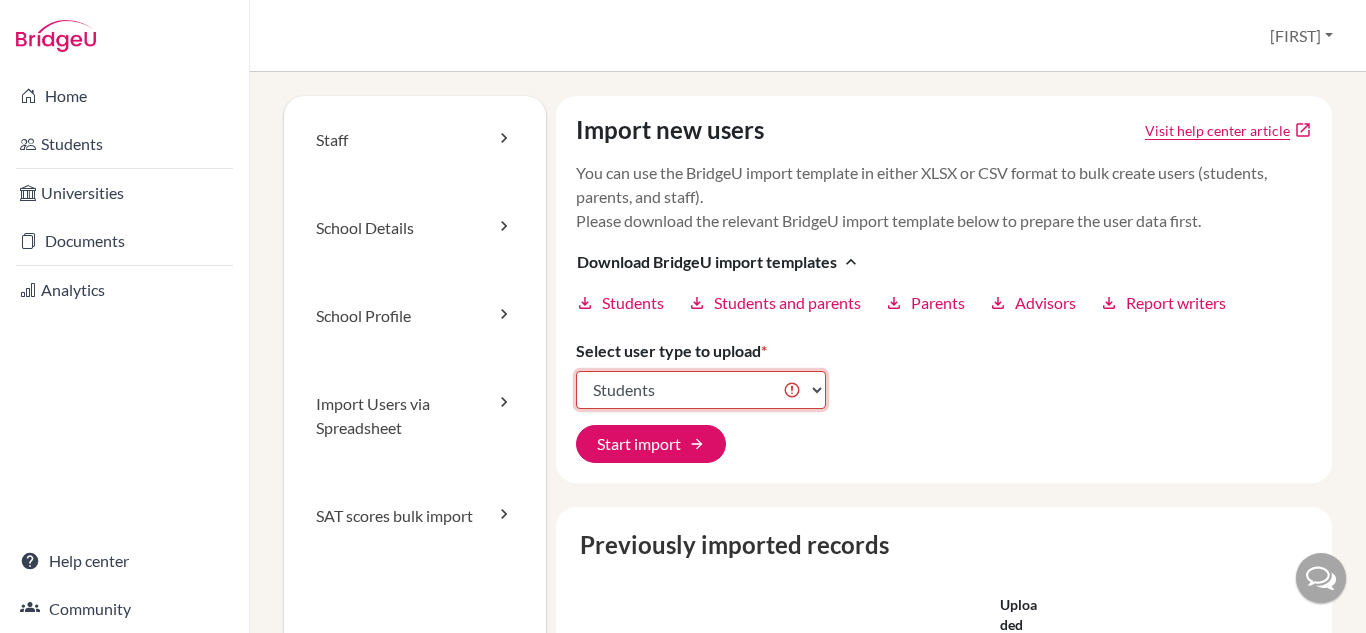 click on "Select user type Students Students and parents Parents Advisors Report writers" 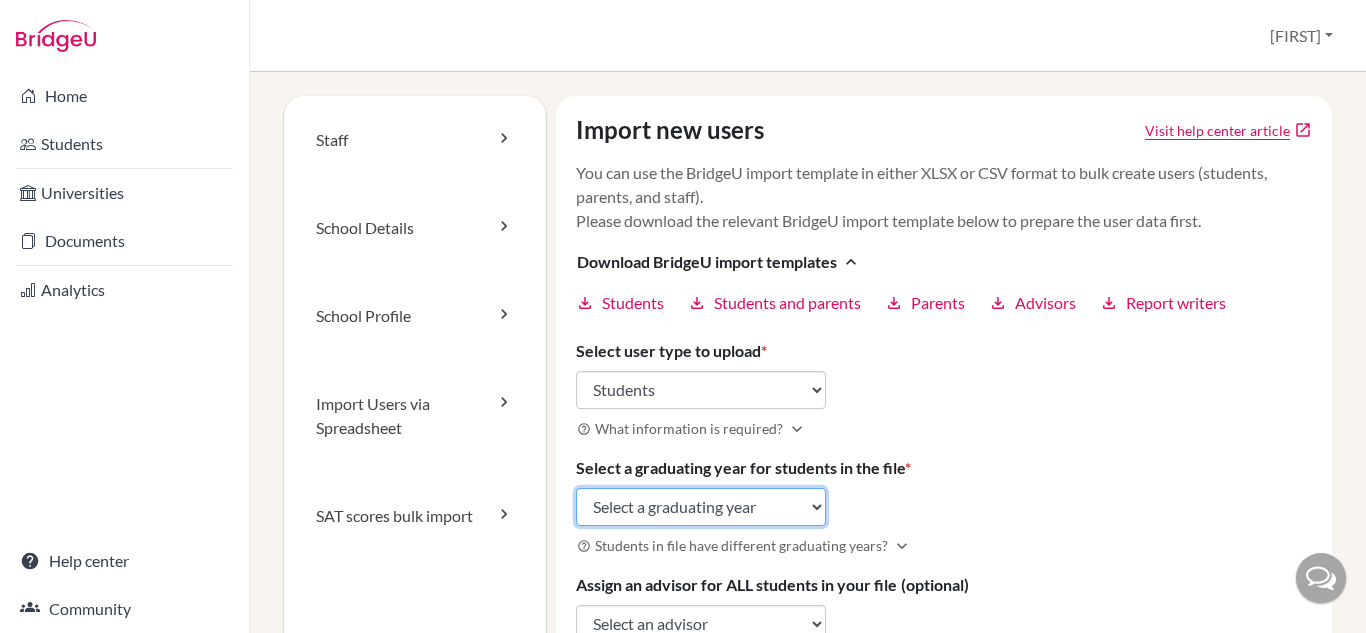 click on "Select a graduating year 2024 2025 2026 2027 2028 2029" 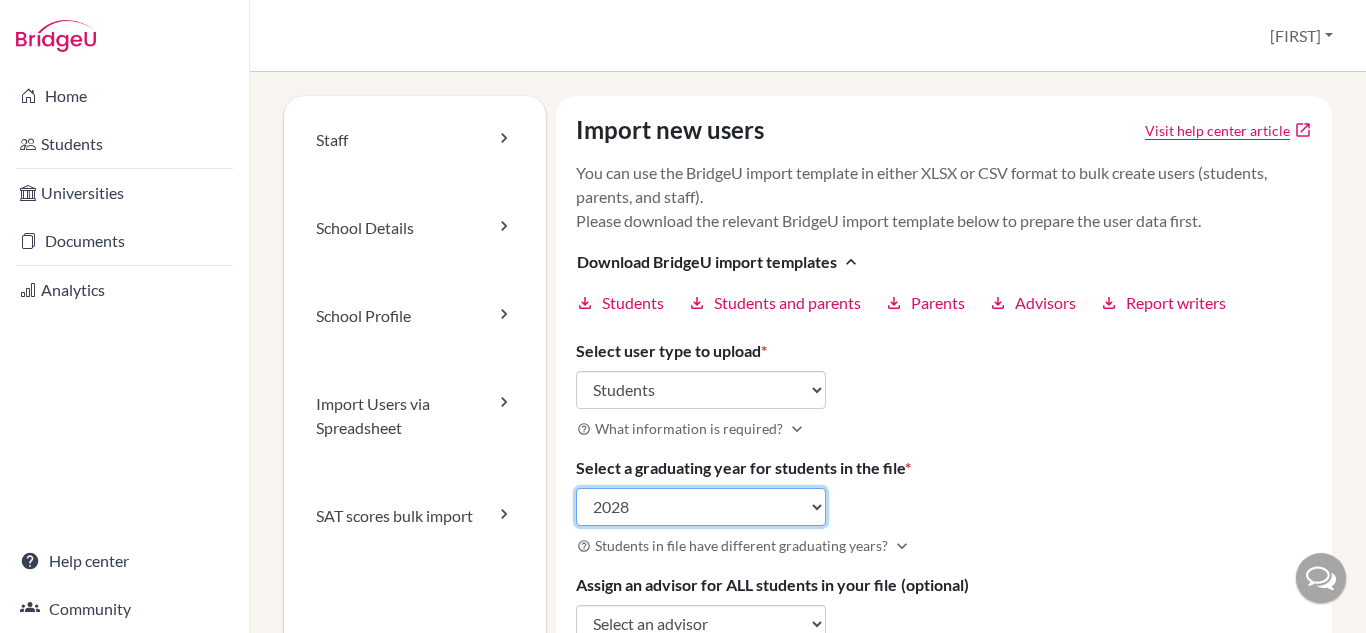 click on "Select a graduating year 2024 2025 2026 2027 2028 2029" 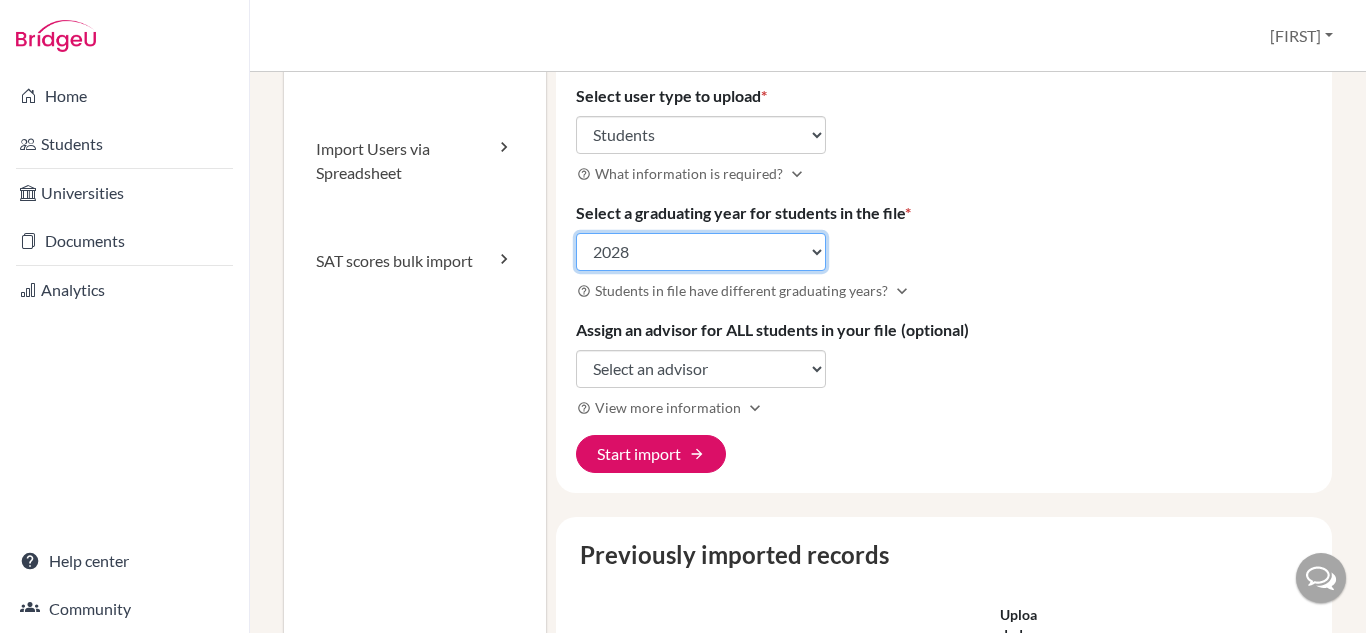scroll, scrollTop: 256, scrollLeft: 0, axis: vertical 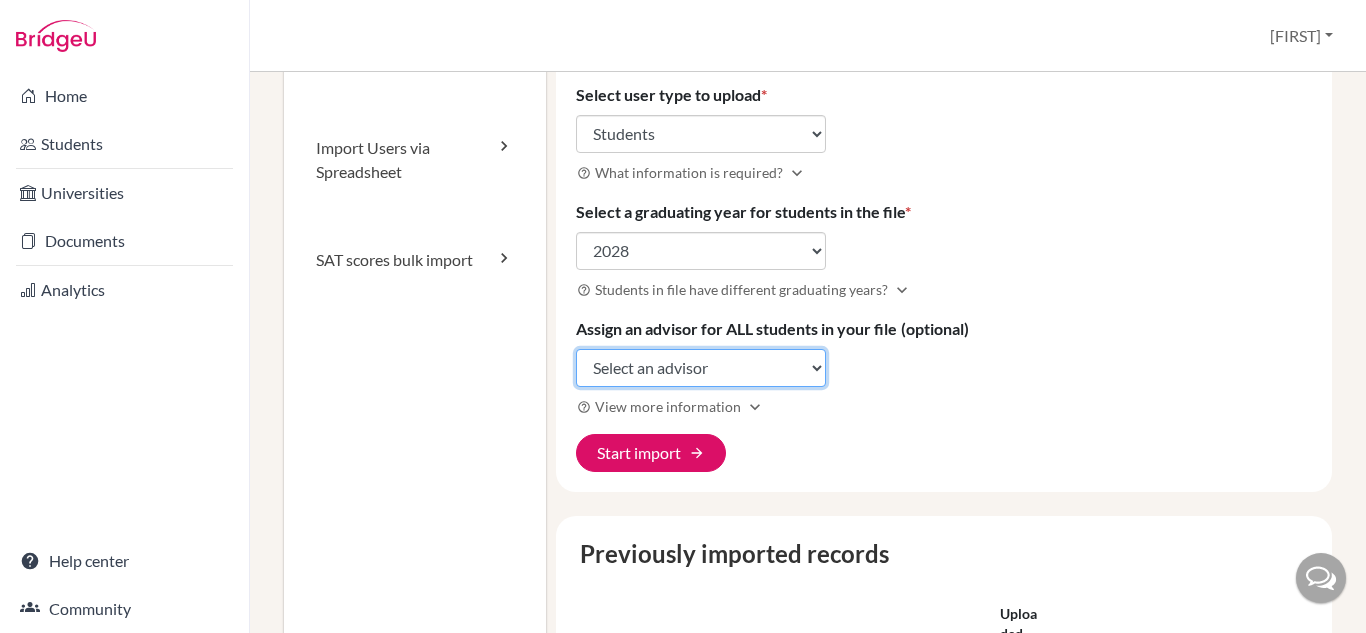 click on "Select an advisor Sandeep Ghosh Sharu Jacob Francis Okechukwu Komal Singh Deepak Upreti" 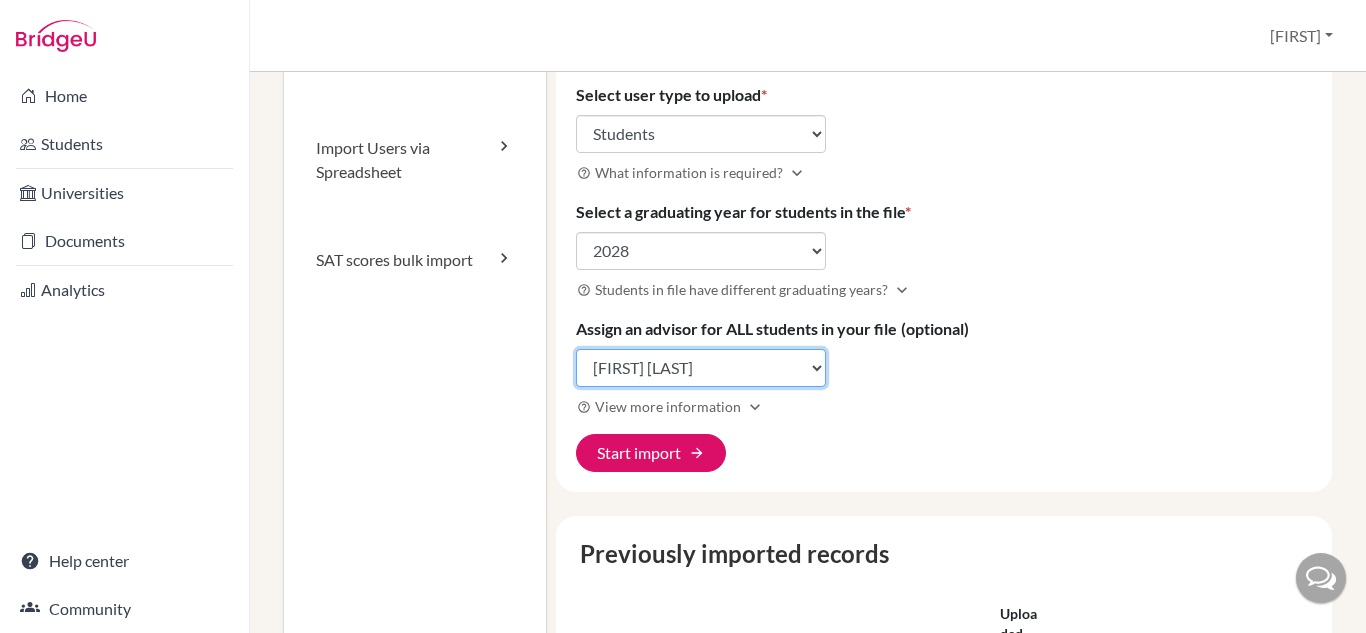 click on "Select an advisor Sandeep Ghosh Sharu Jacob Francis Okechukwu Komal Singh Deepak Upreti" 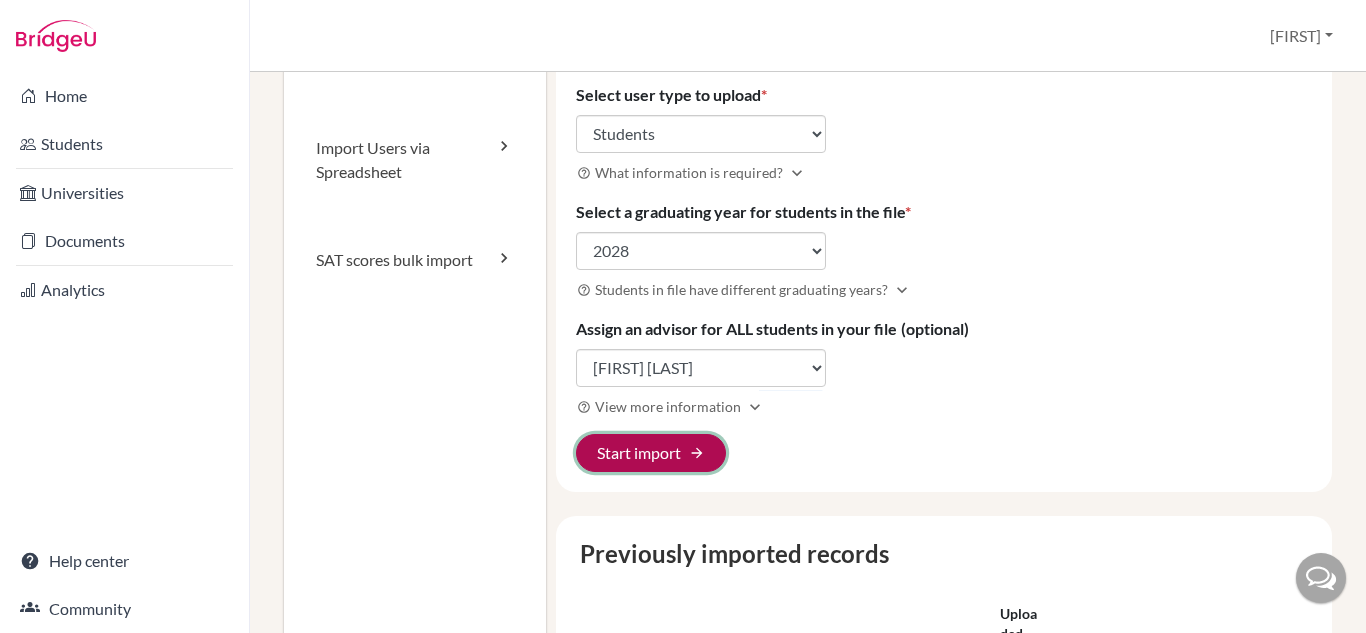 click on "Start import arrow_forward" 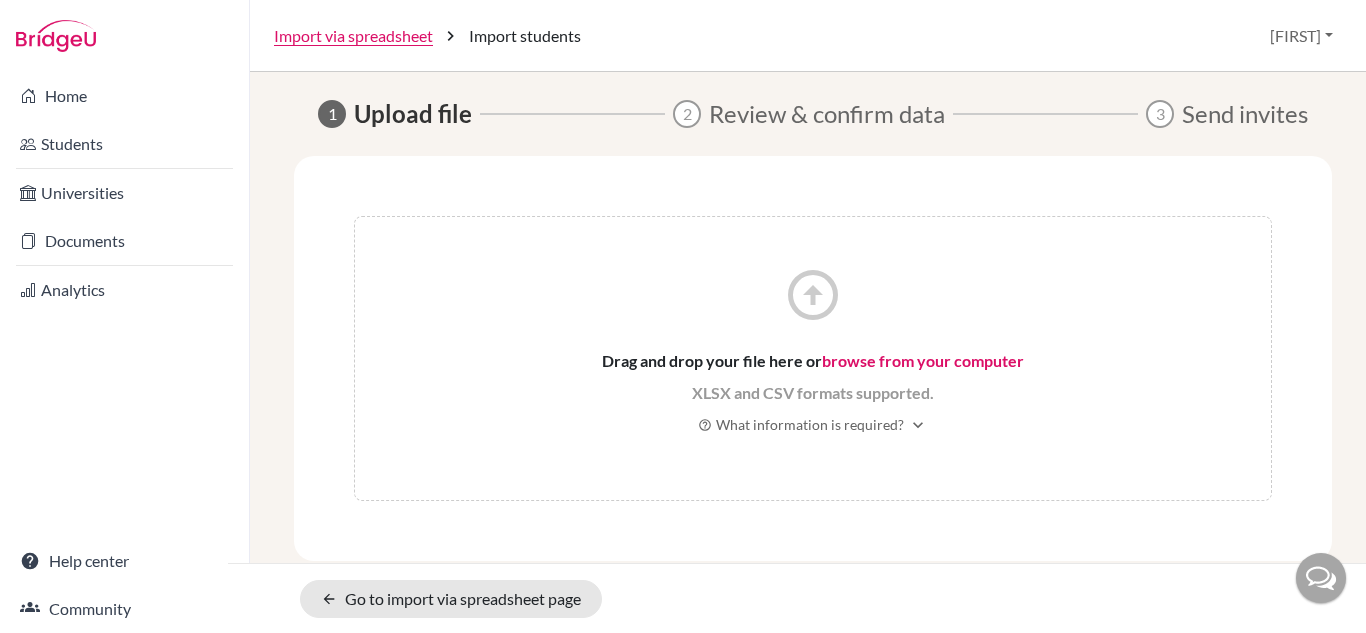 scroll, scrollTop: 0, scrollLeft: 0, axis: both 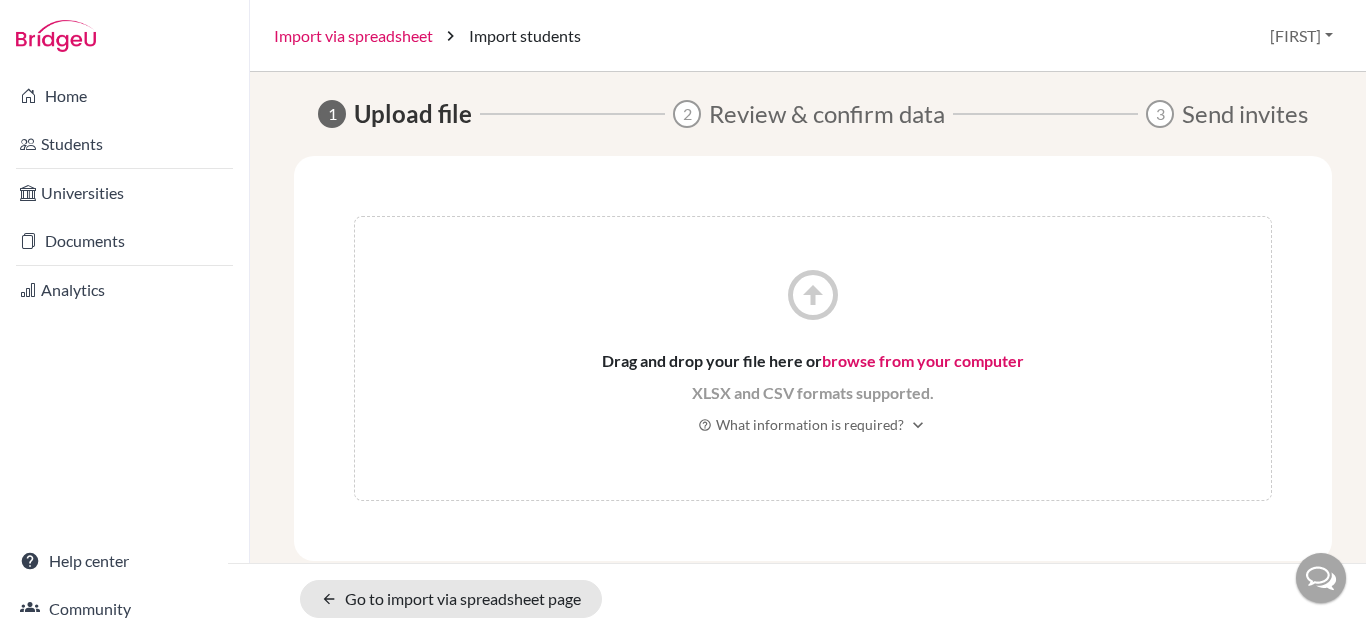 click on "Import via spreadsheet" at bounding box center [353, 36] 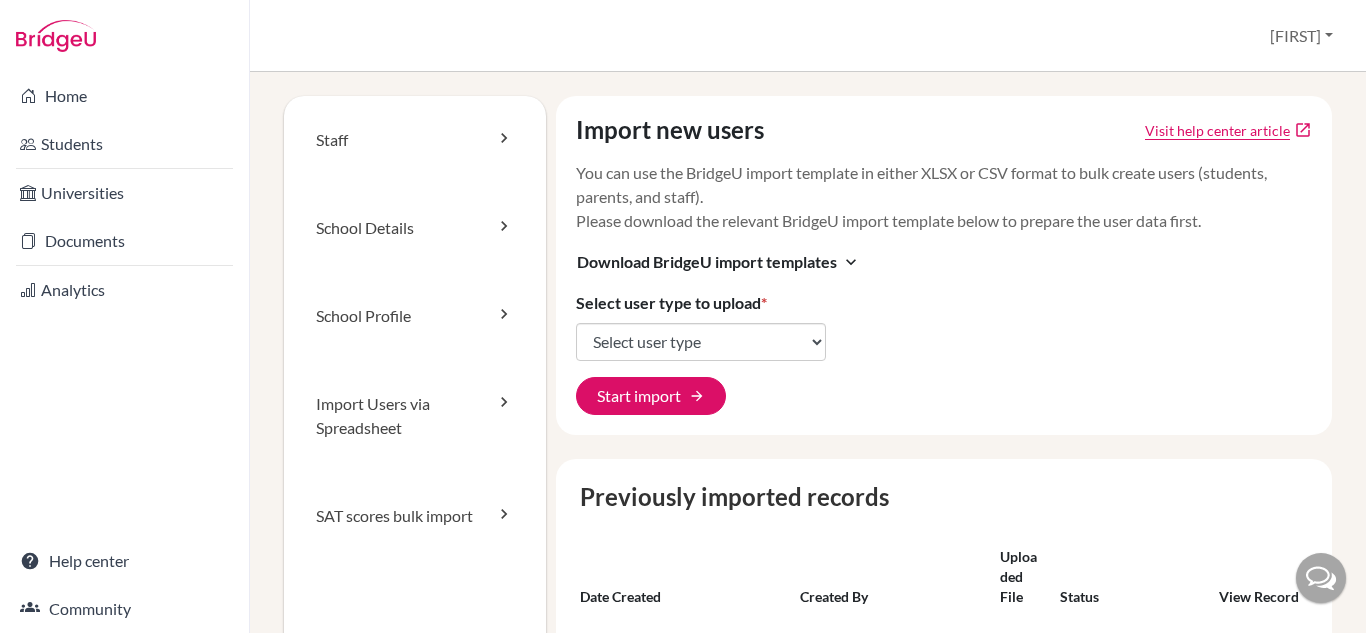 scroll, scrollTop: 0, scrollLeft: 0, axis: both 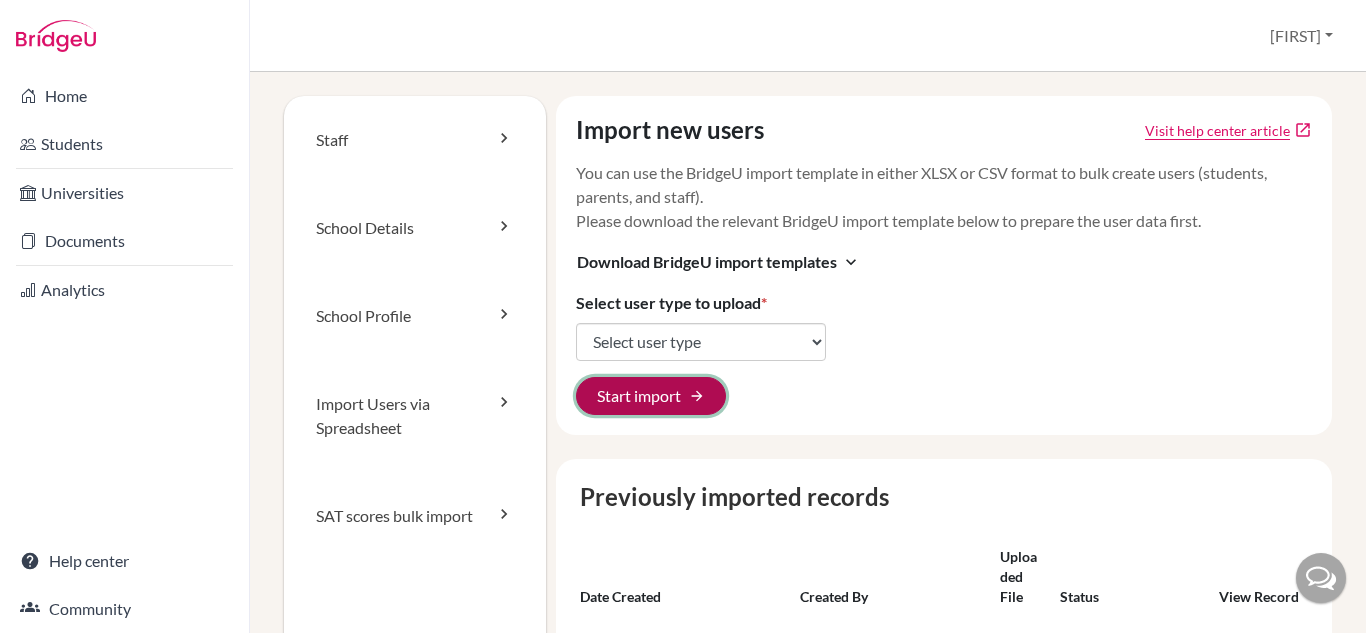 click on "Start import arrow_forward" 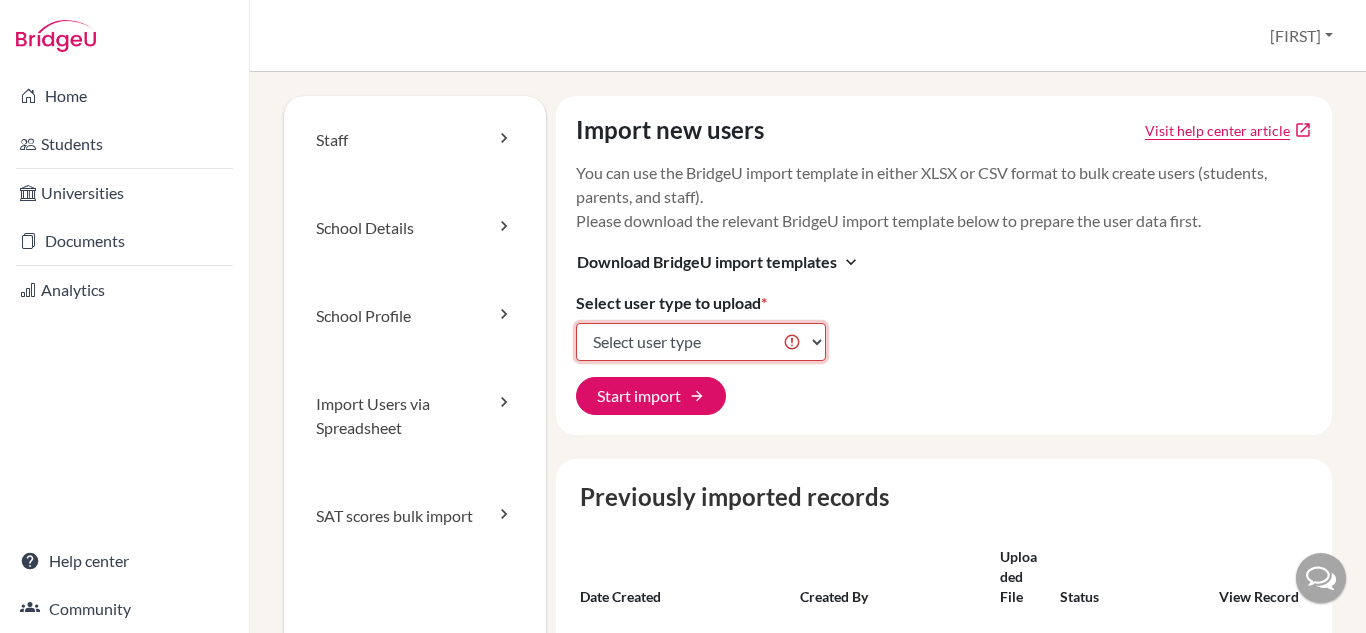 click on "Select user type Students Students and parents Parents Advisors Report writers" 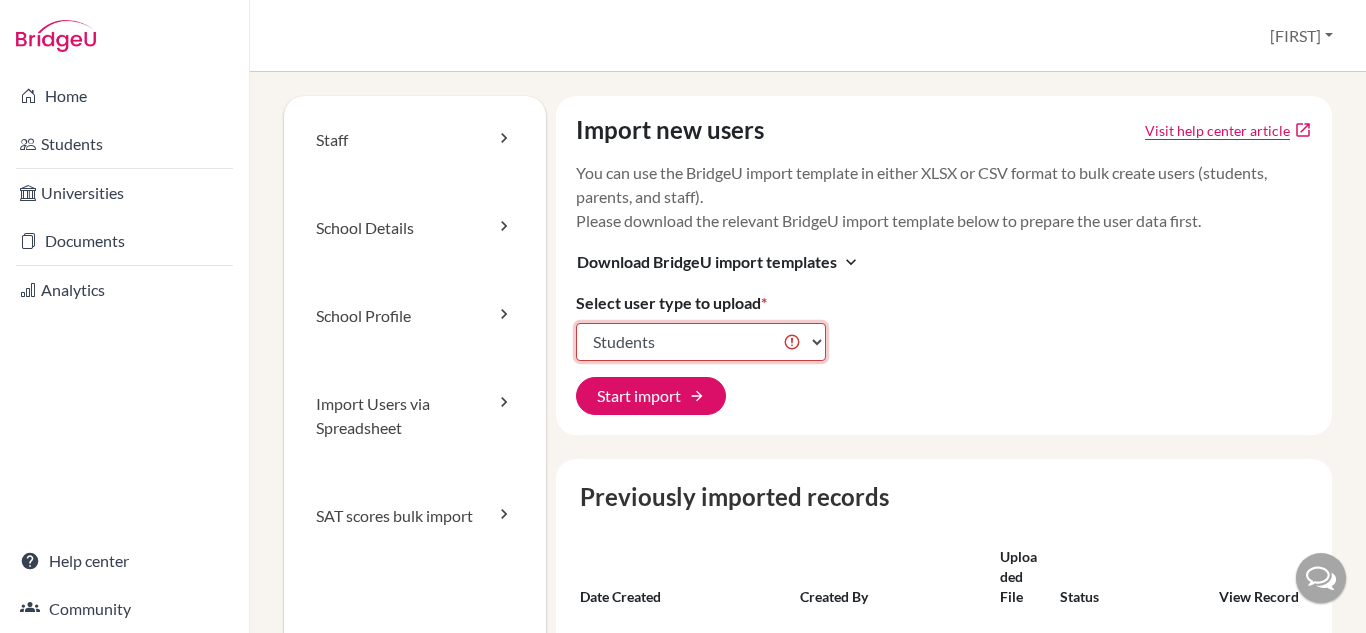 click on "Select user type Students Students and parents Parents Advisors Report writers" 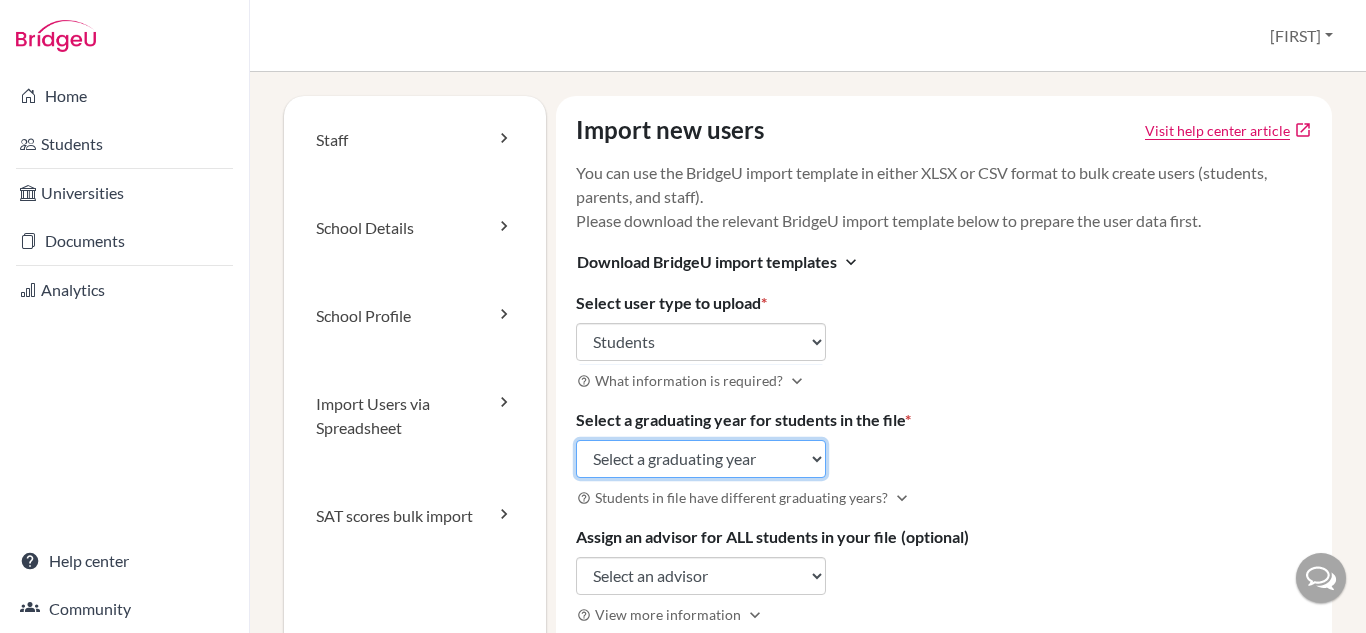 click on "Select a graduating year 2024 2025 2026 2027 2028 2029" 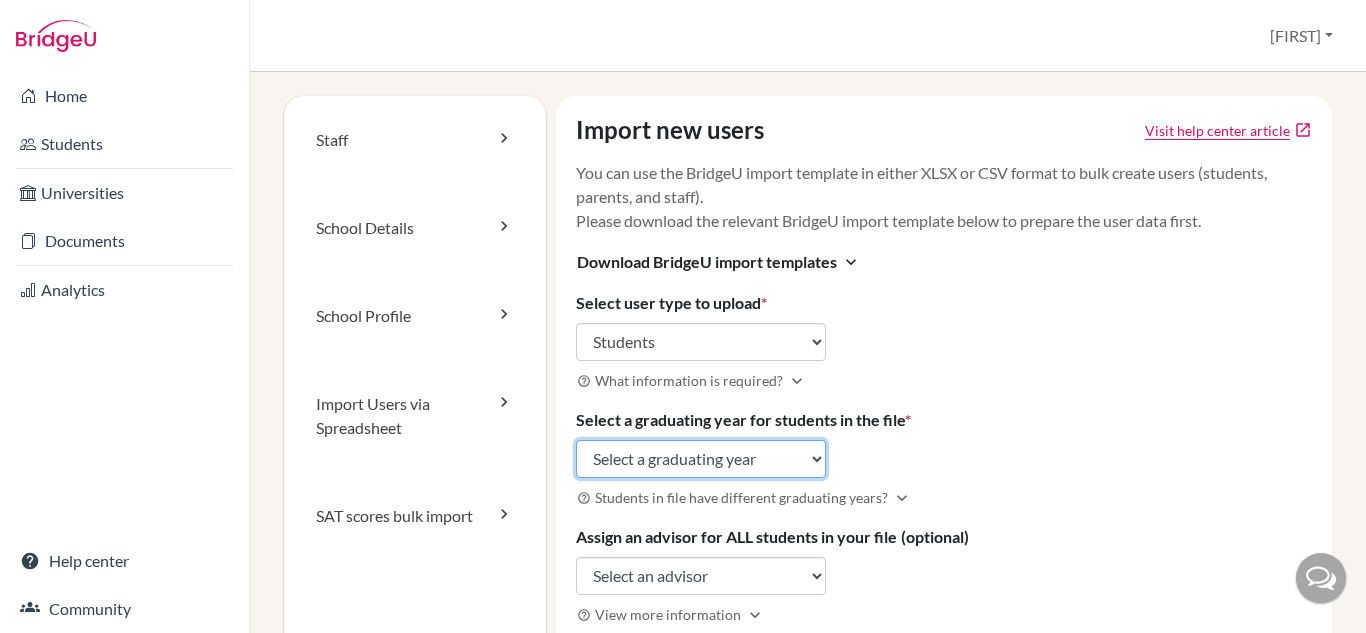 select on "2029" 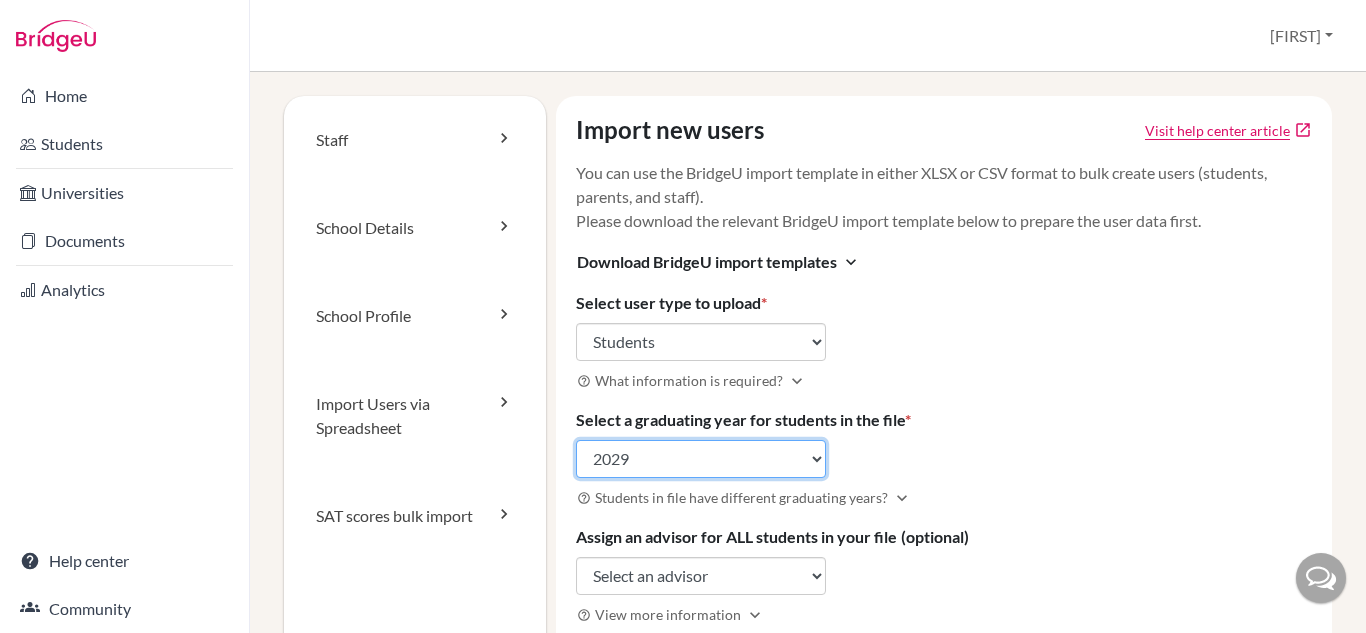 click on "Select a graduating year 2024 2025 2026 2027 2028 2029" 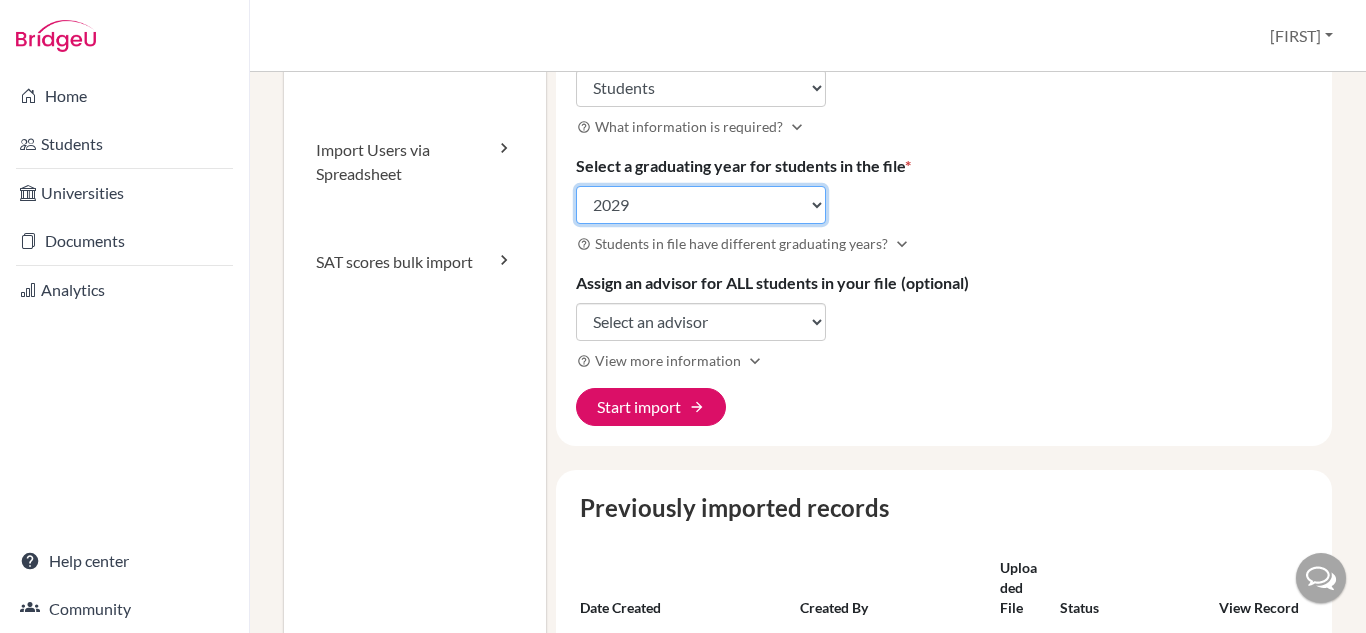 scroll, scrollTop: 279, scrollLeft: 0, axis: vertical 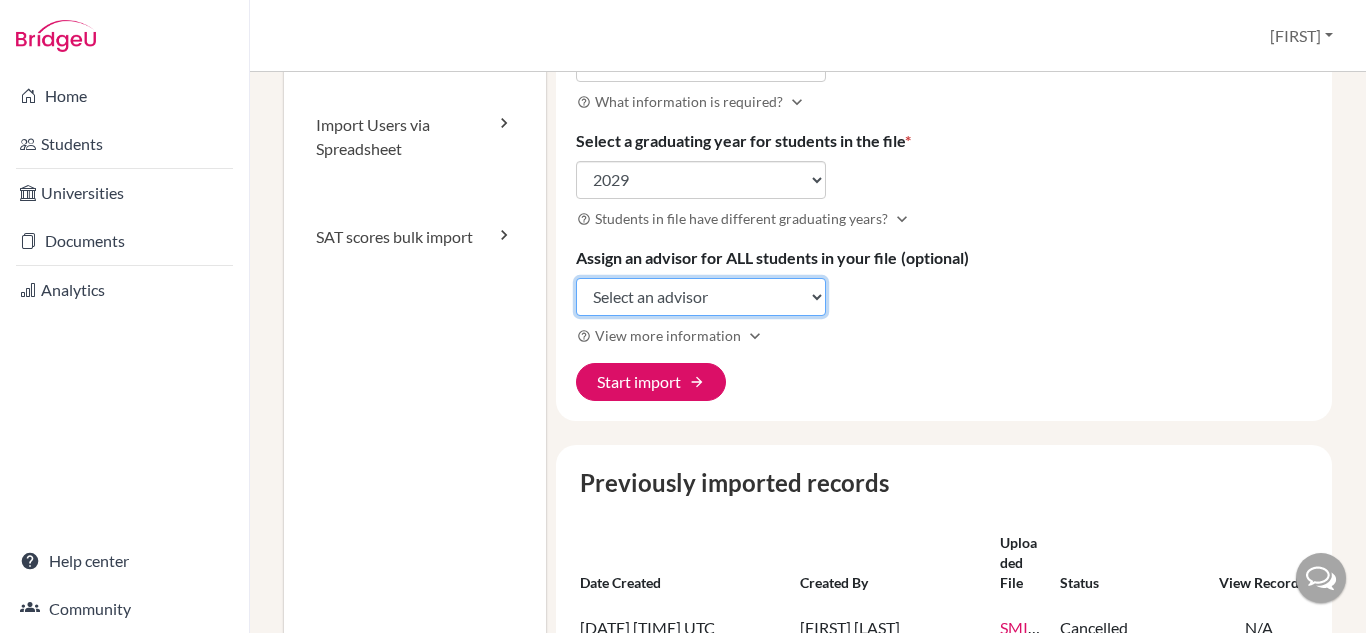 click on "Select an advisor Sandeep Ghosh Sharu Jacob Francis Okechukwu Komal Singh Deepak Upreti" 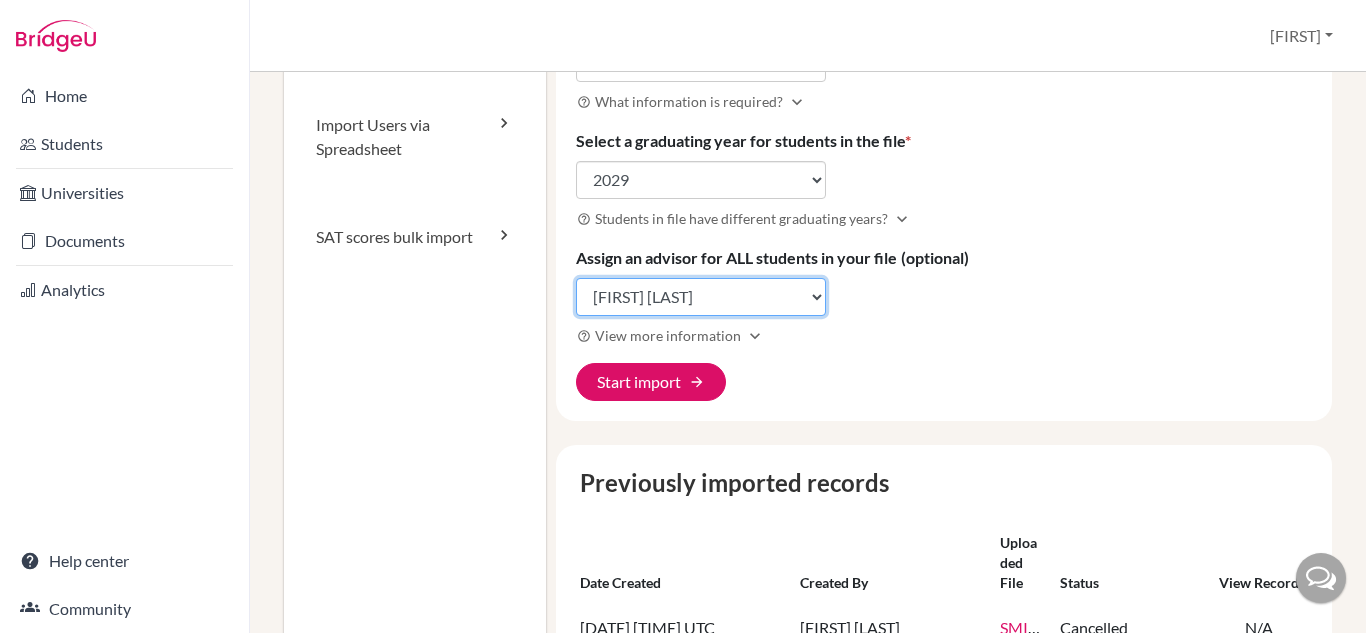 click on "Select an advisor Sandeep Ghosh Sharu Jacob Francis Okechukwu Komal Singh Deepak Upreti" 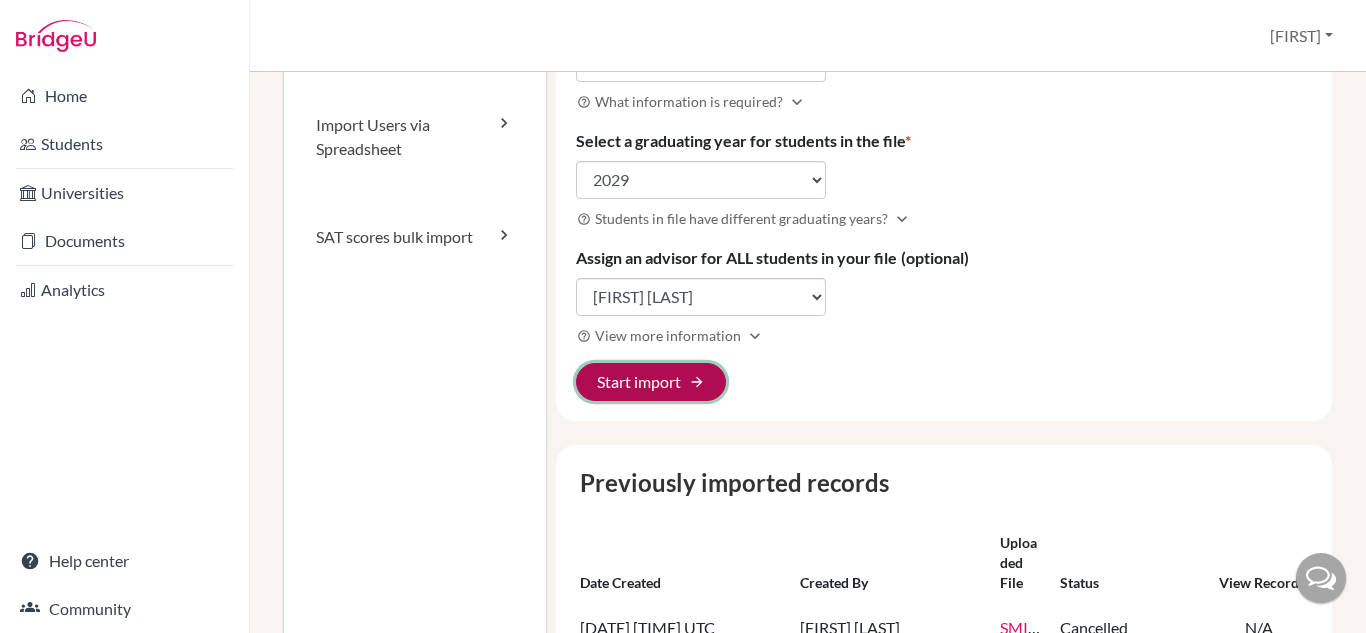 click on "Start import arrow_forward" 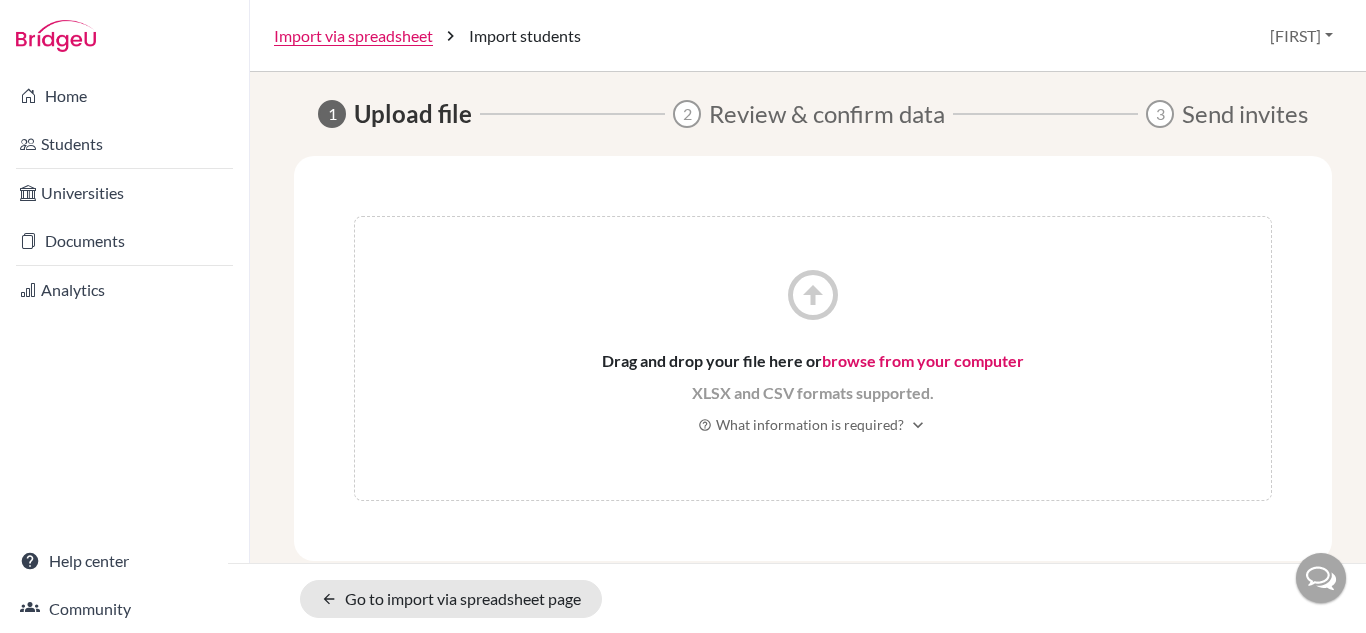 scroll, scrollTop: 0, scrollLeft: 0, axis: both 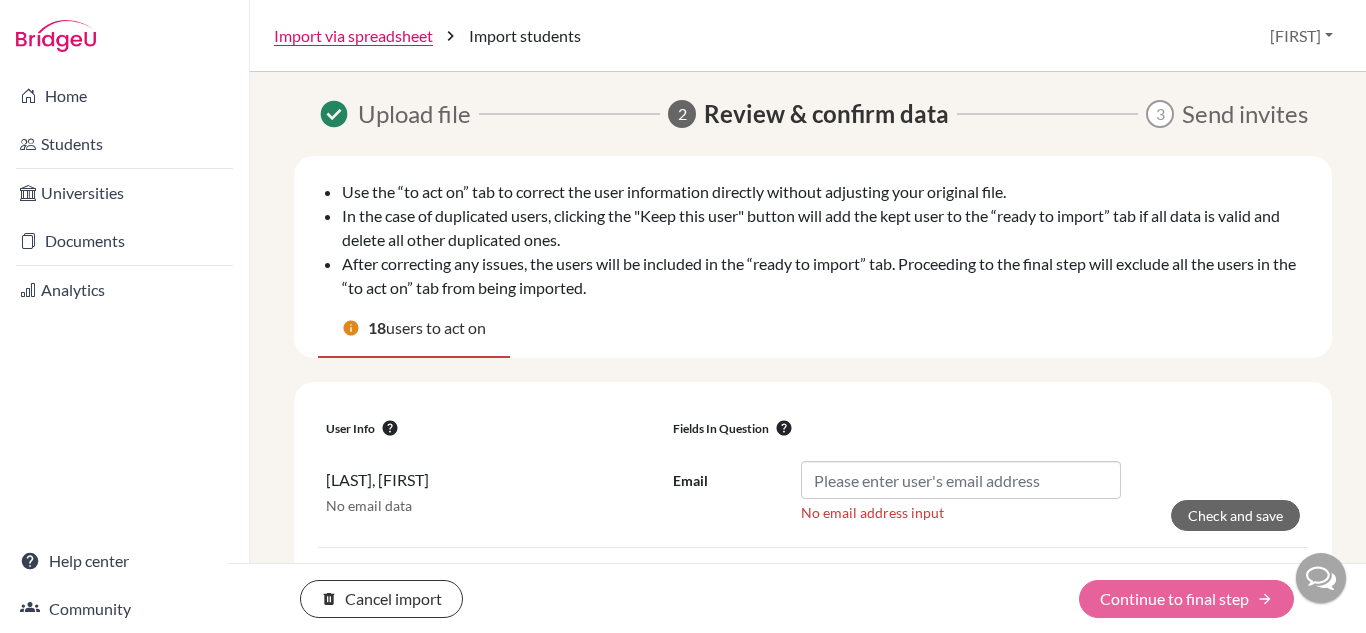 click on "delete Cancel import Continue to final step arrow_forward" at bounding box center [797, 599] 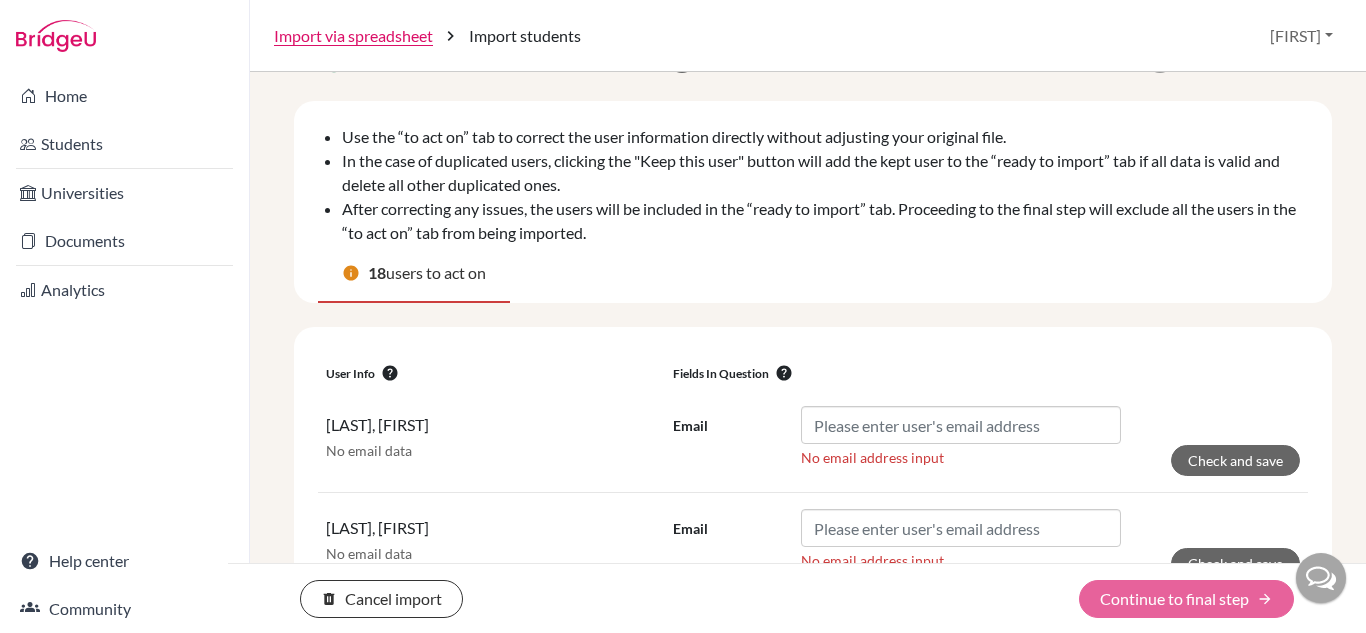 scroll, scrollTop: 0, scrollLeft: 0, axis: both 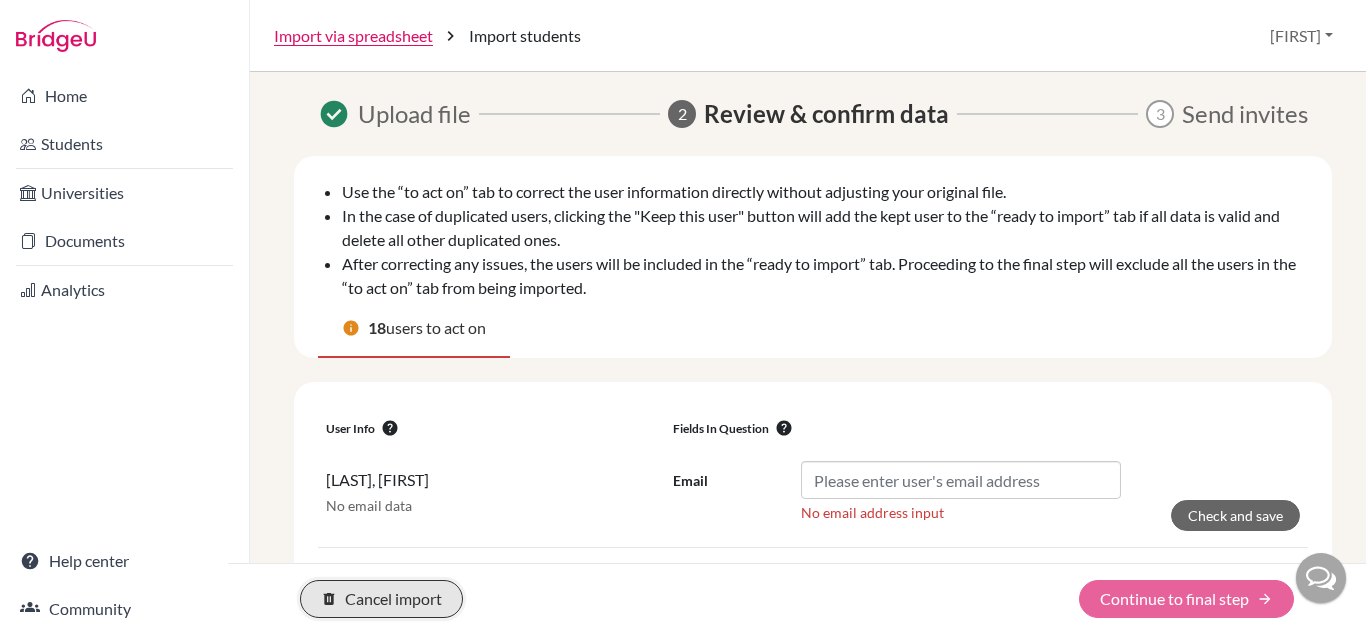 click on "delete Cancel import" 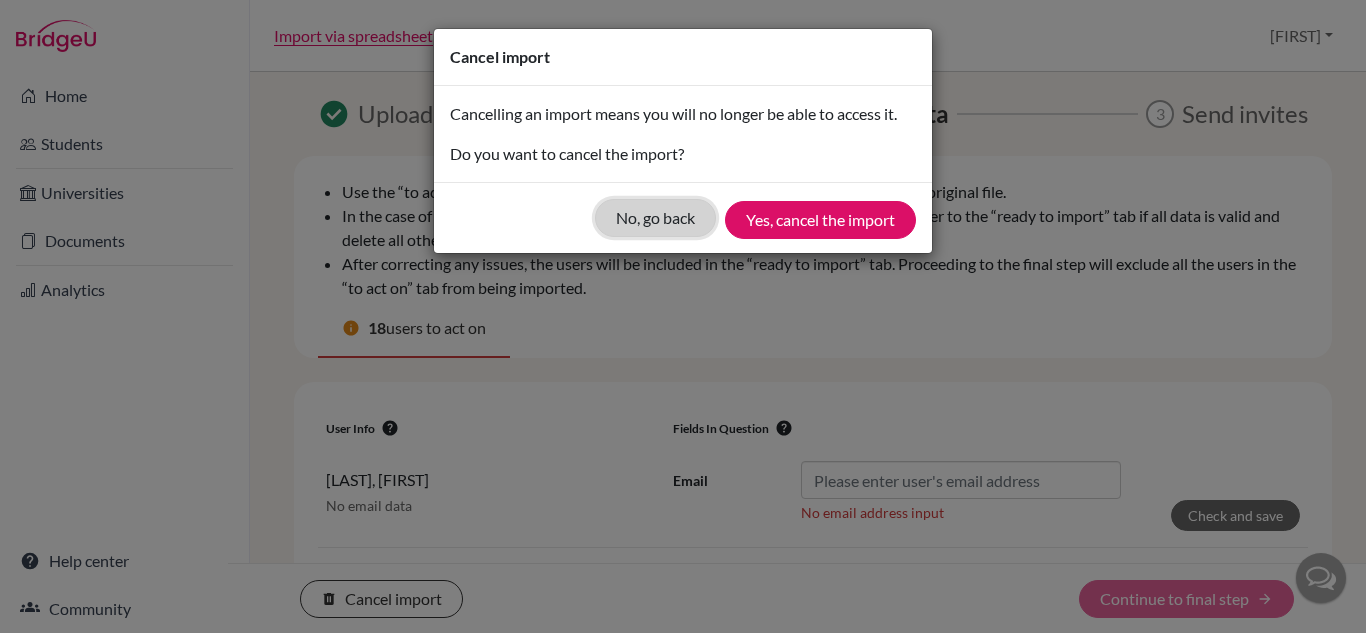 click on "No, go back" at bounding box center (655, 218) 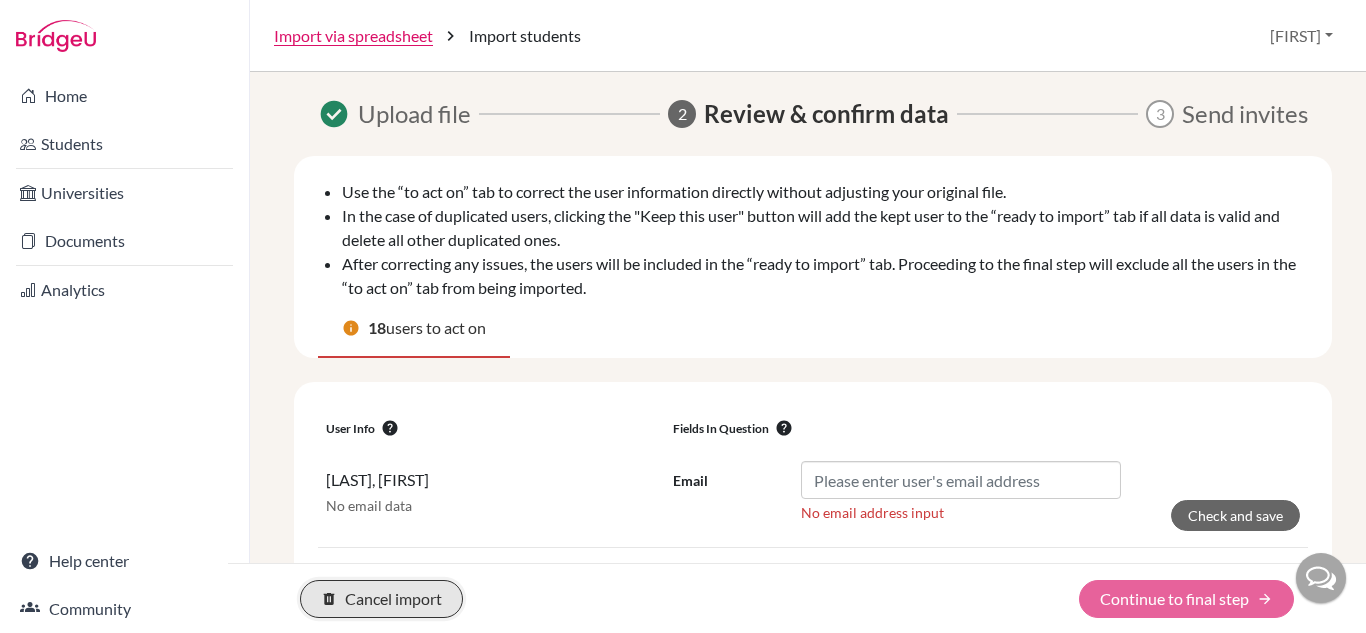 click on "delete Cancel import" 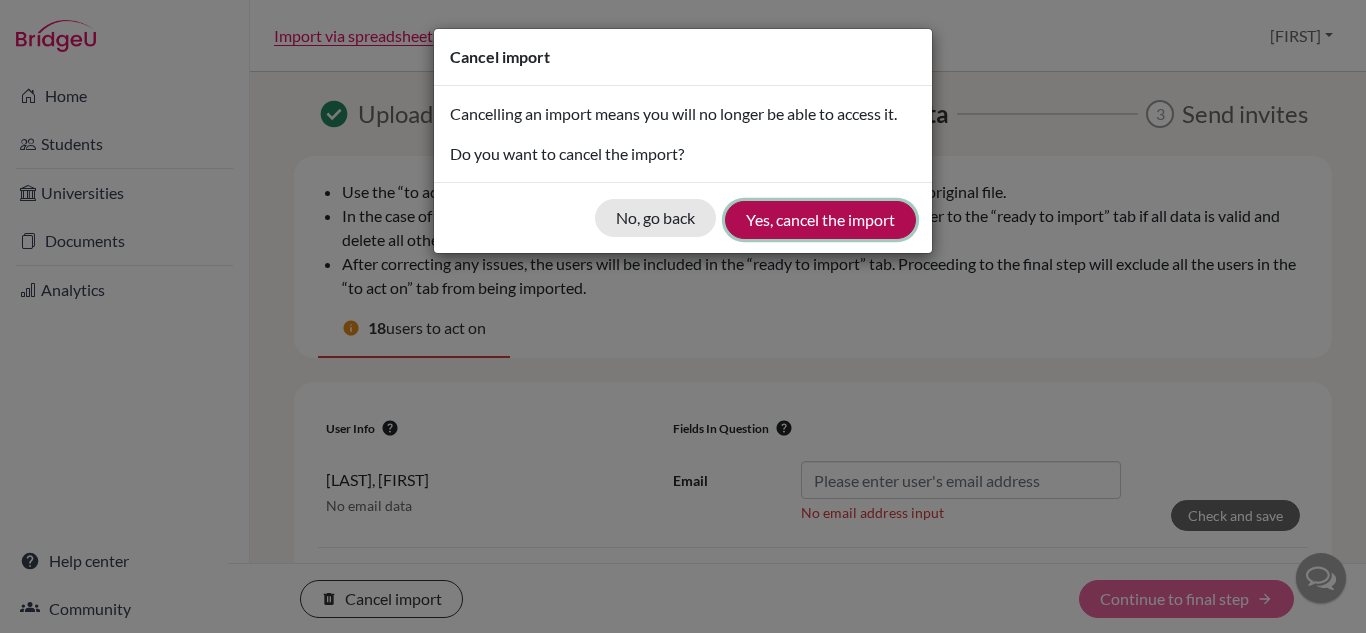 click on "Yes, cancel the import" at bounding box center (820, 220) 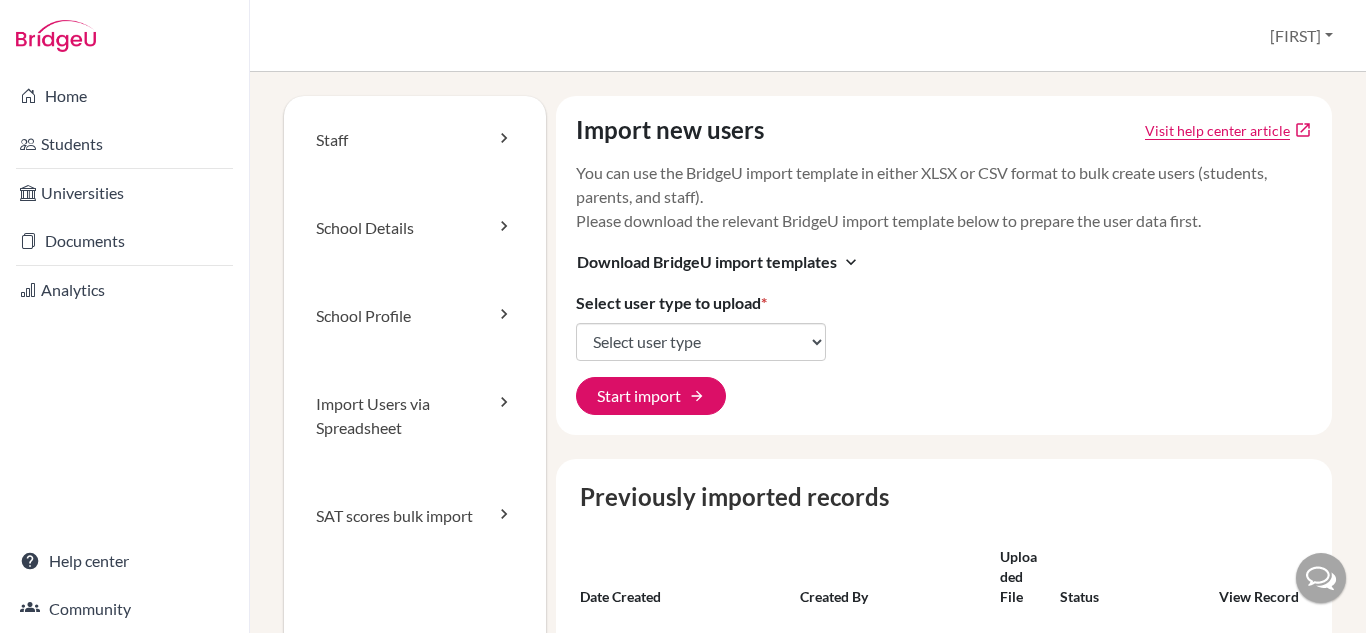 scroll, scrollTop: 0, scrollLeft: 0, axis: both 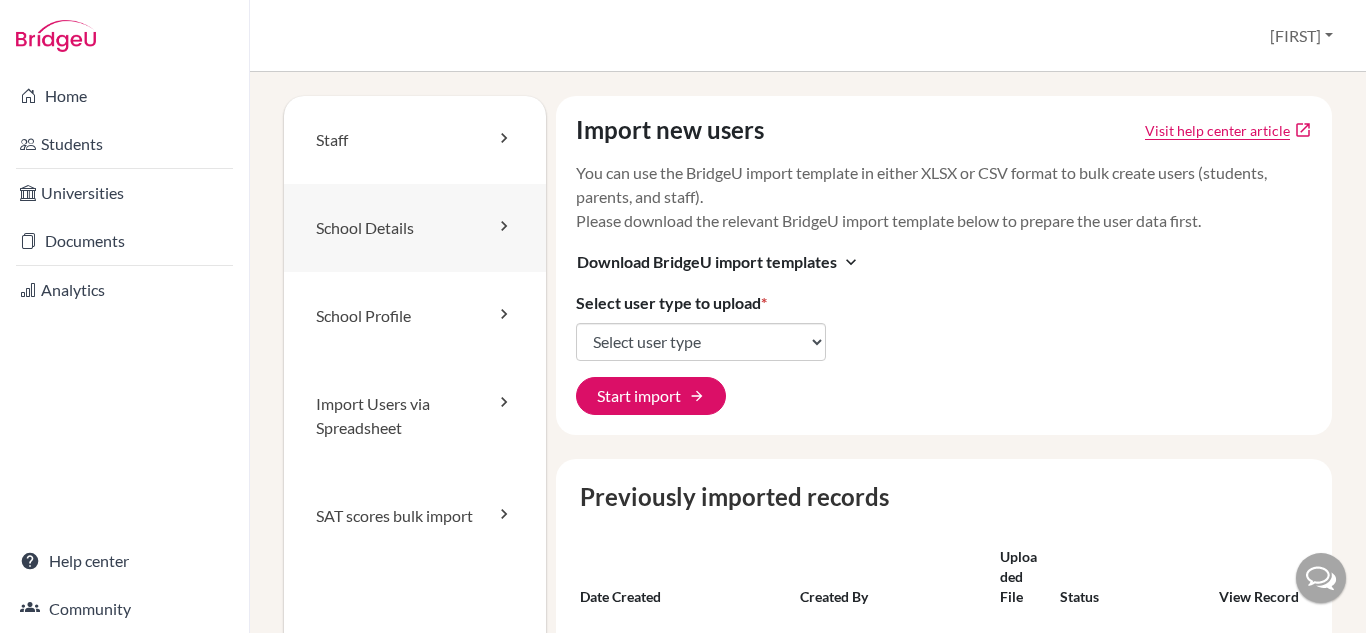click on "School Details" at bounding box center [415, 228] 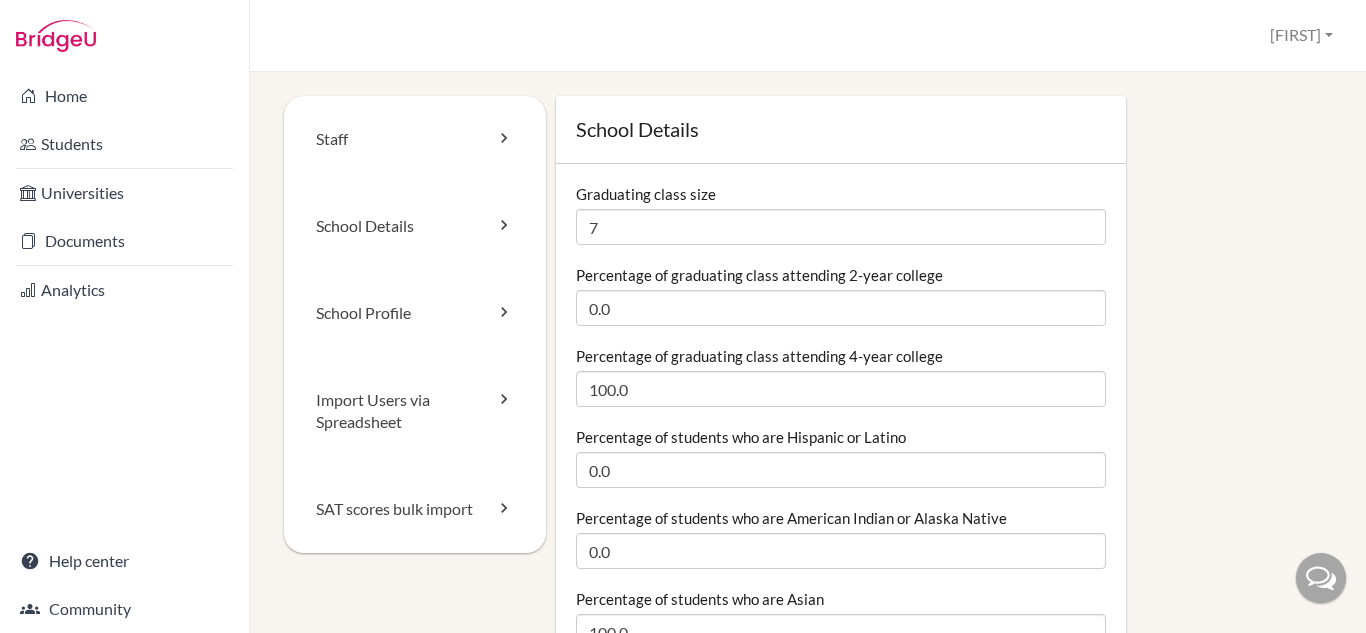 scroll, scrollTop: 0, scrollLeft: 0, axis: both 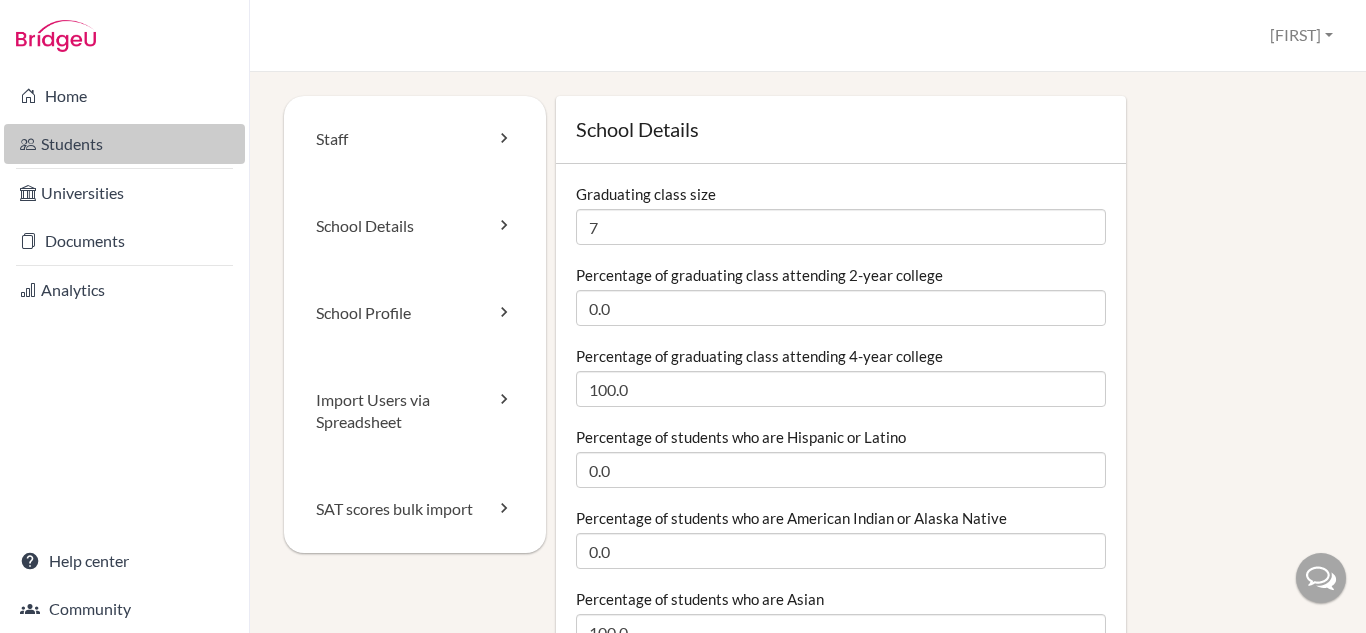click on "Students" at bounding box center [124, 144] 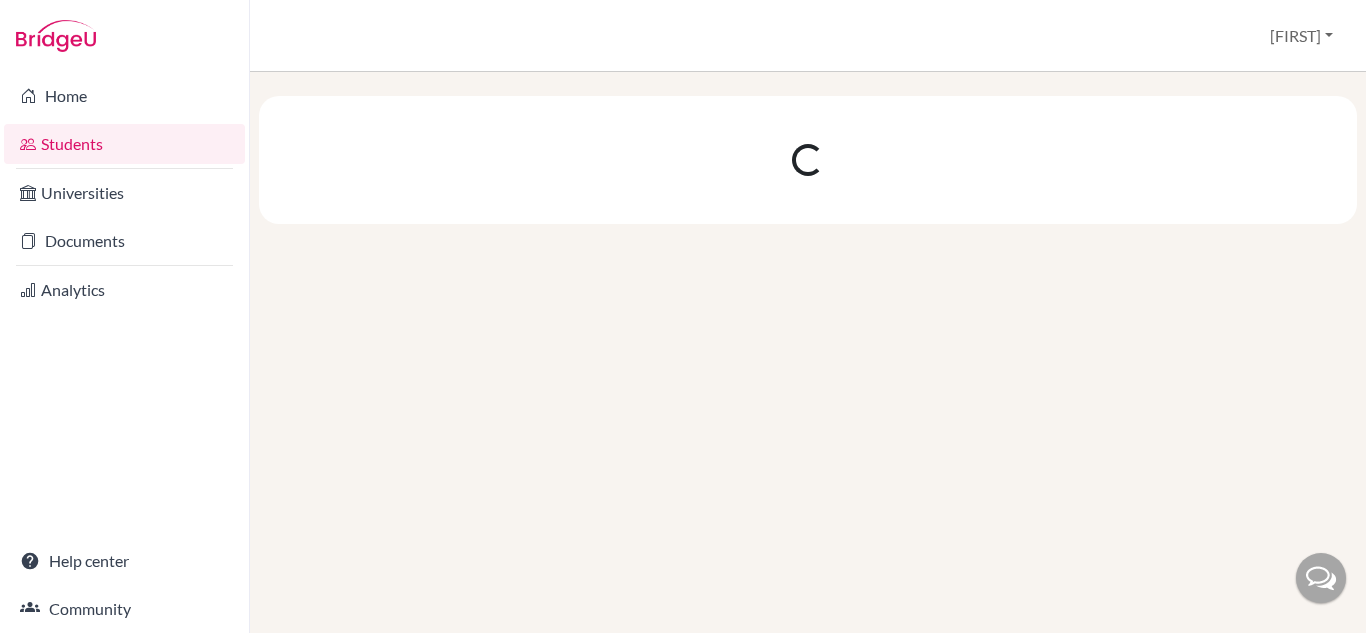 scroll, scrollTop: 0, scrollLeft: 0, axis: both 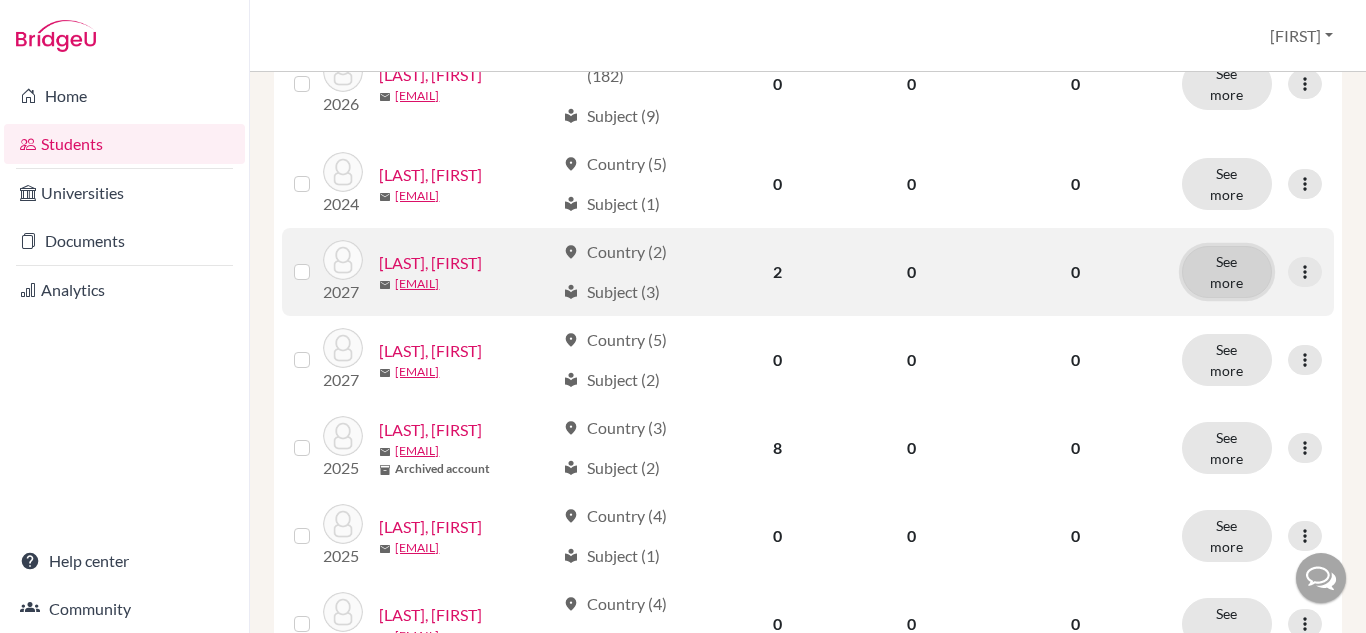 click on "See more" at bounding box center [1227, 272] 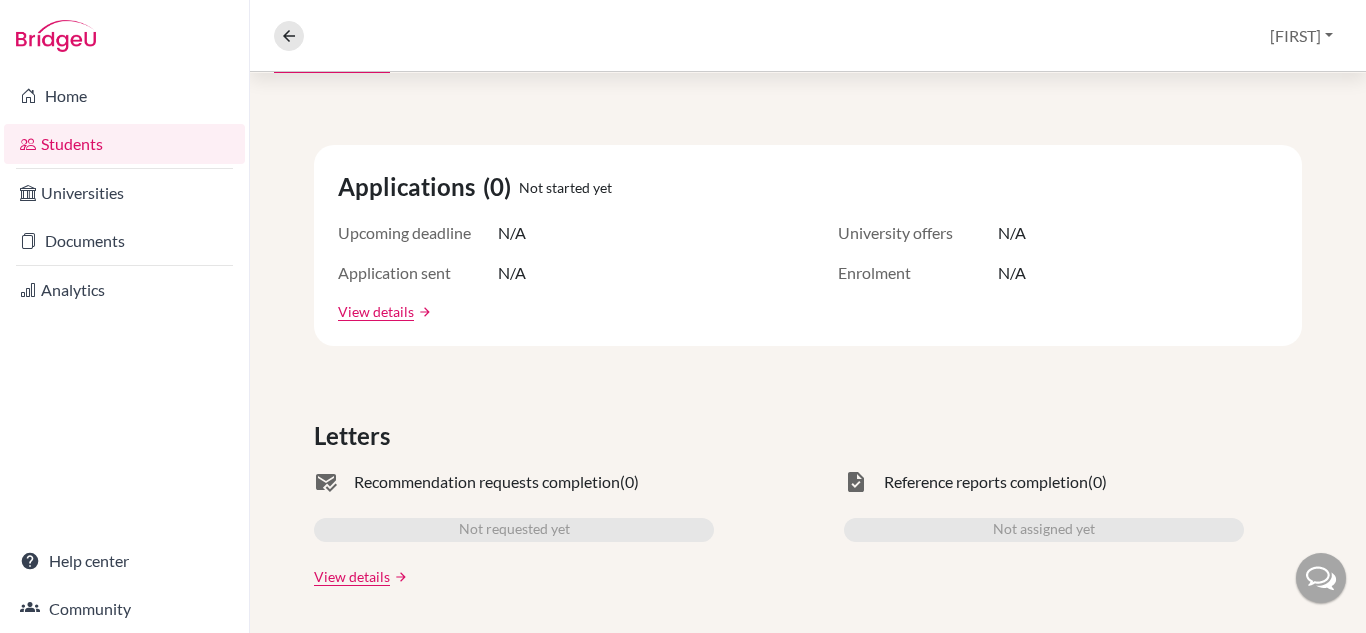 scroll, scrollTop: 0, scrollLeft: 0, axis: both 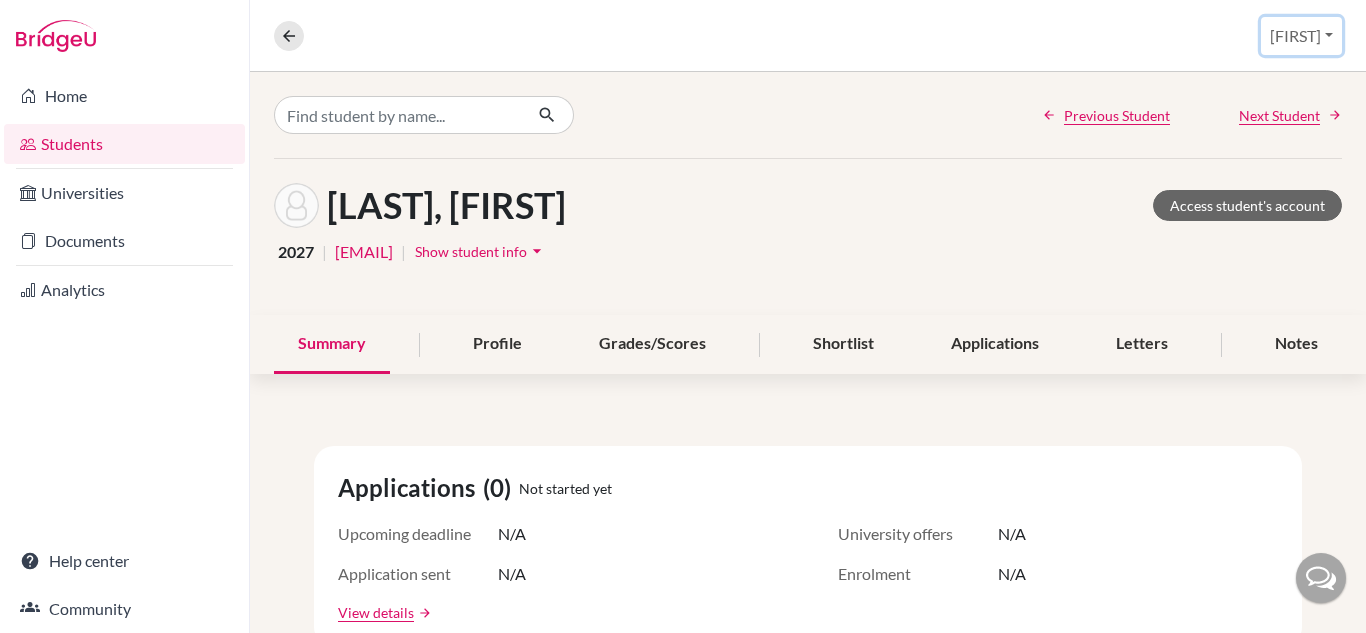 click on "[FIRST]" at bounding box center (1301, 36) 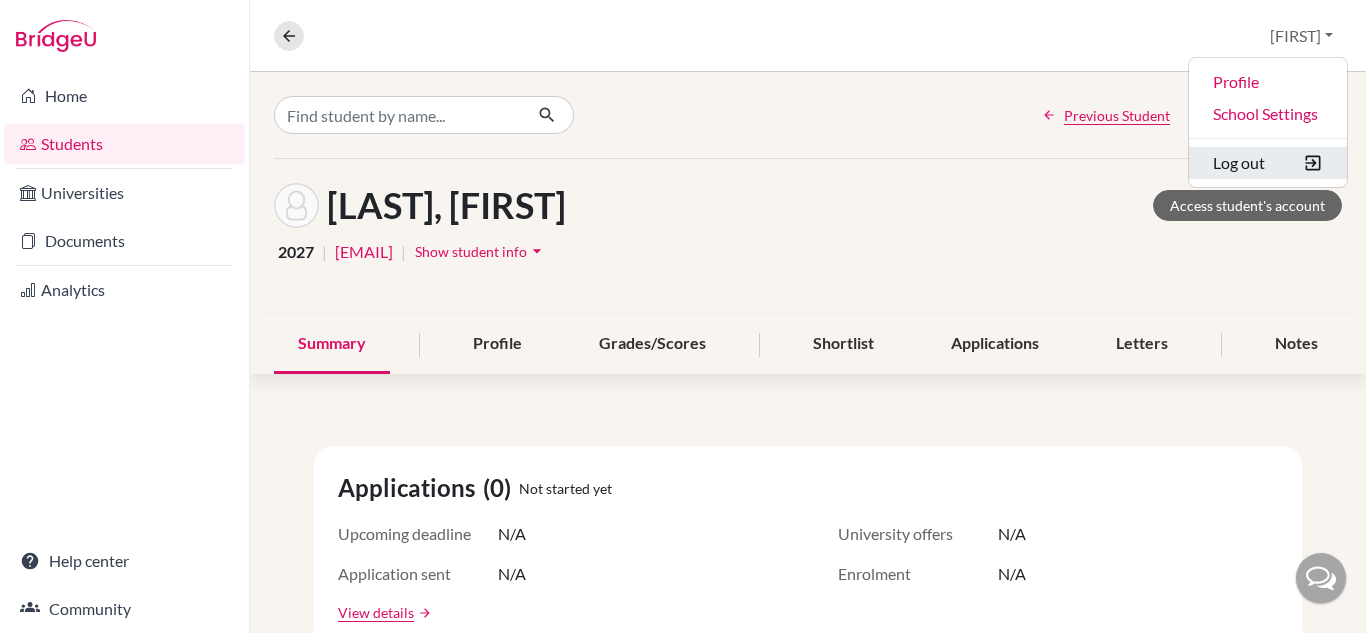 click on "Log out" at bounding box center [1268, 163] 